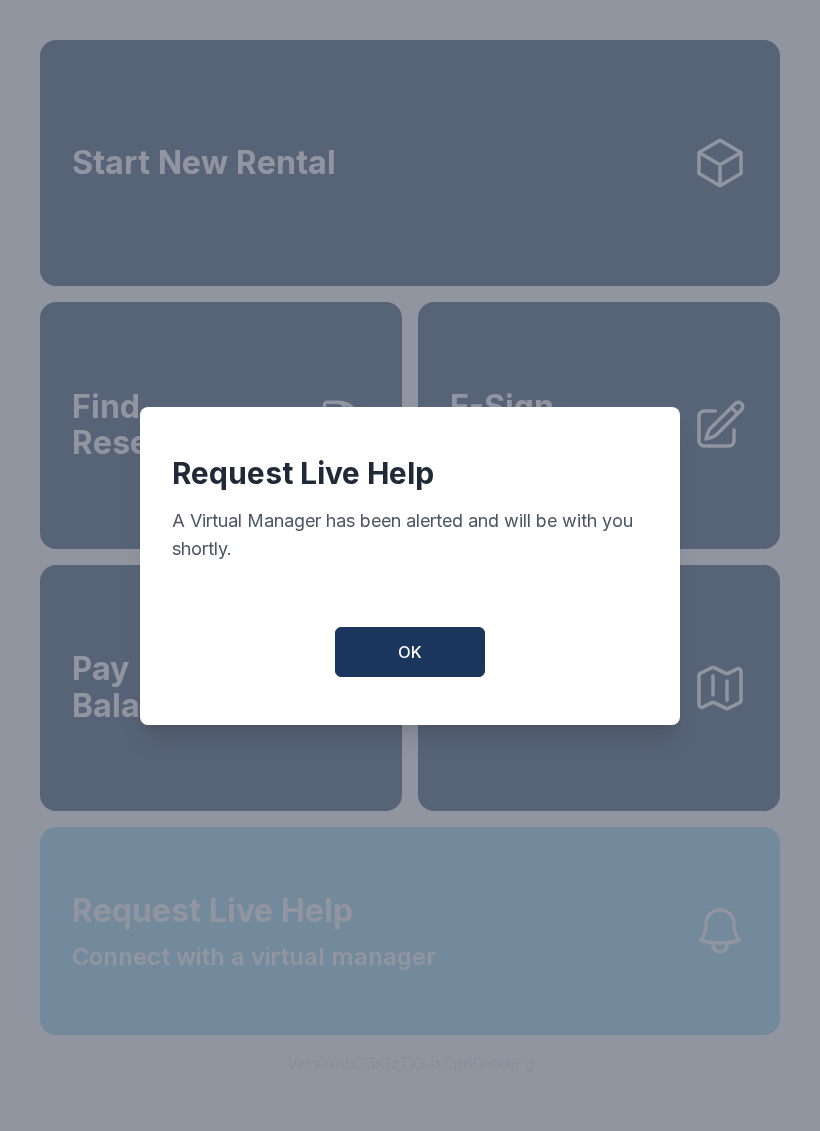 scroll, scrollTop: 0, scrollLeft: 0, axis: both 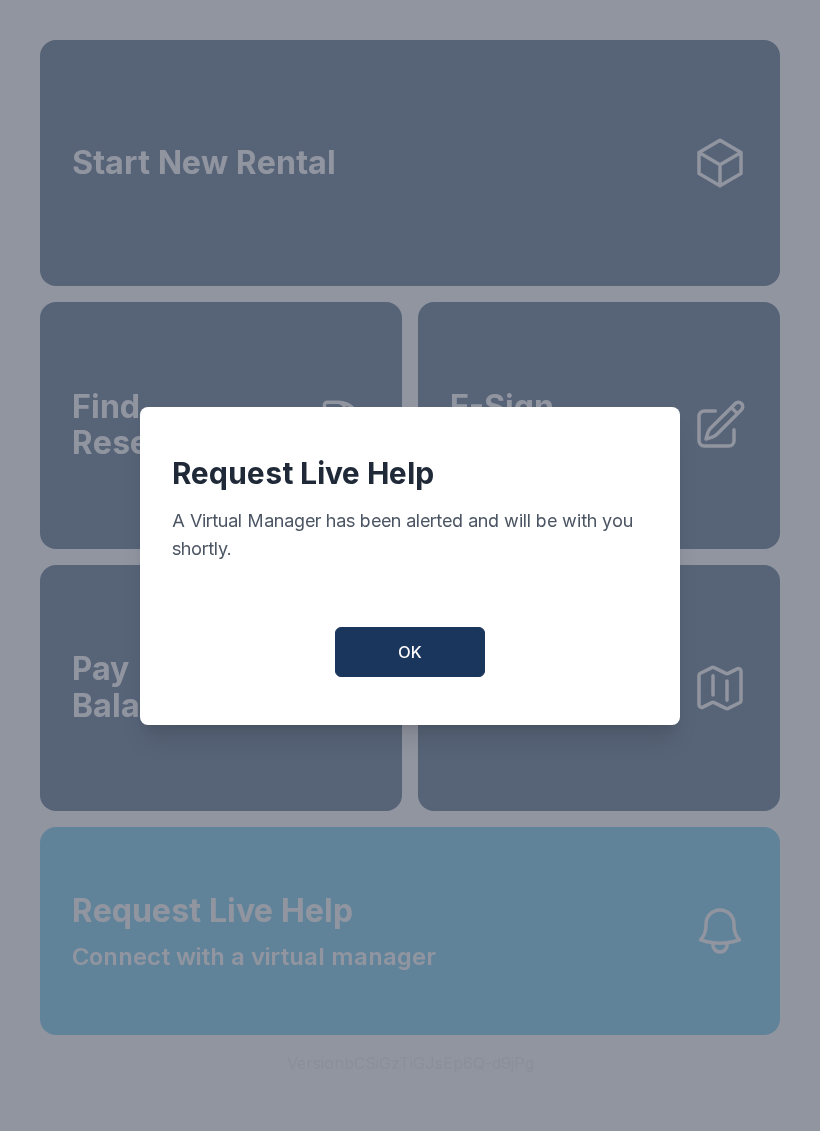 click on "OK" at bounding box center (410, 652) 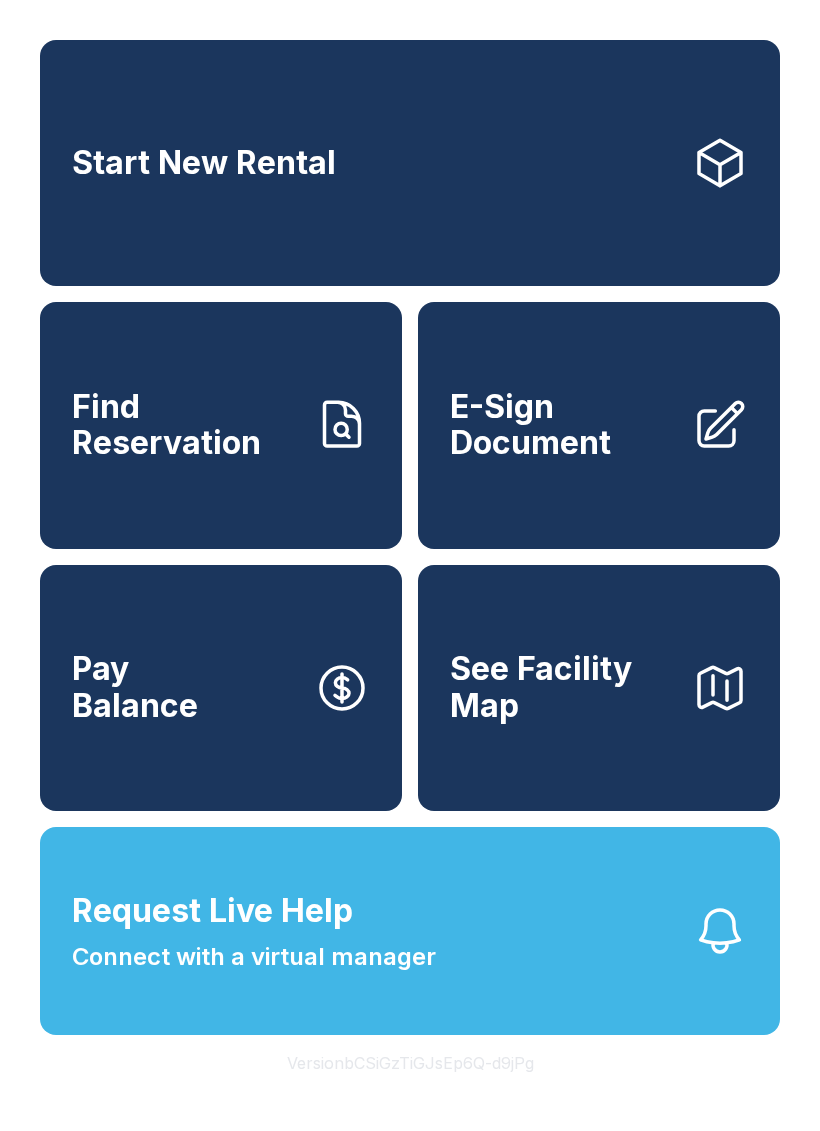 click on "Connect with a virtual manager" at bounding box center [254, 957] 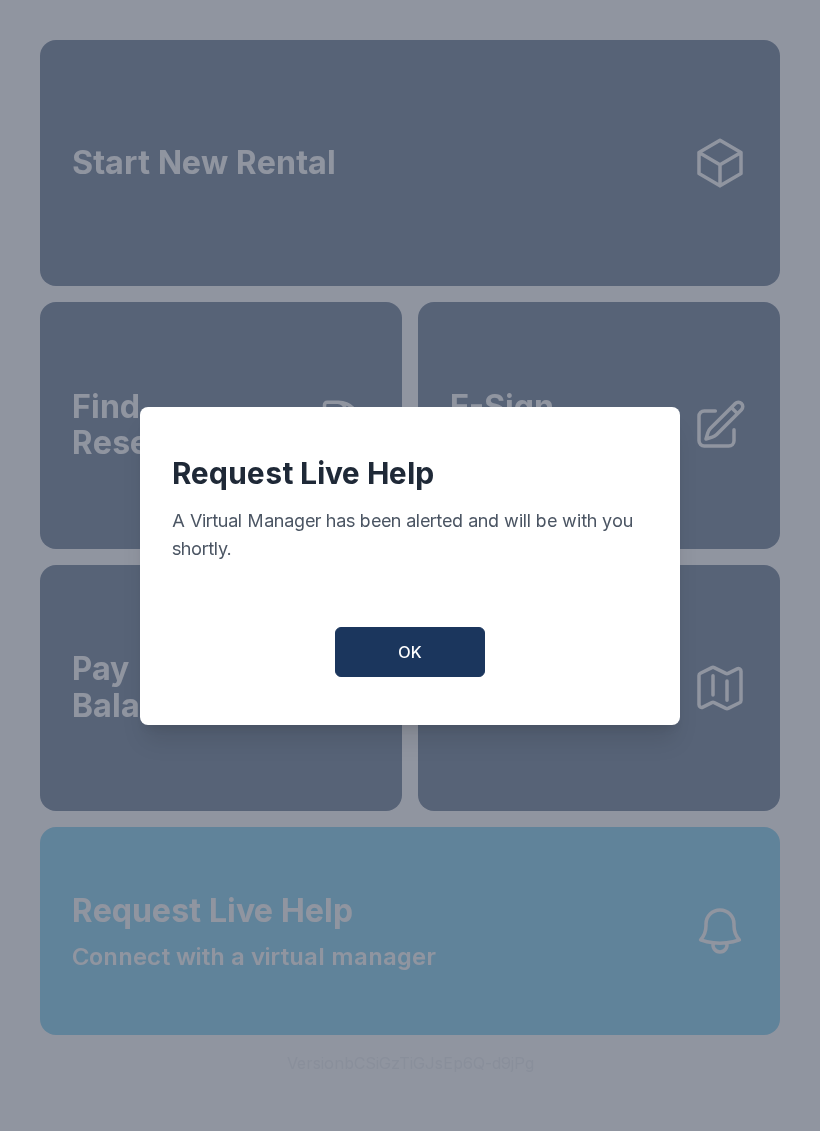 click on "OK" at bounding box center [410, 652] 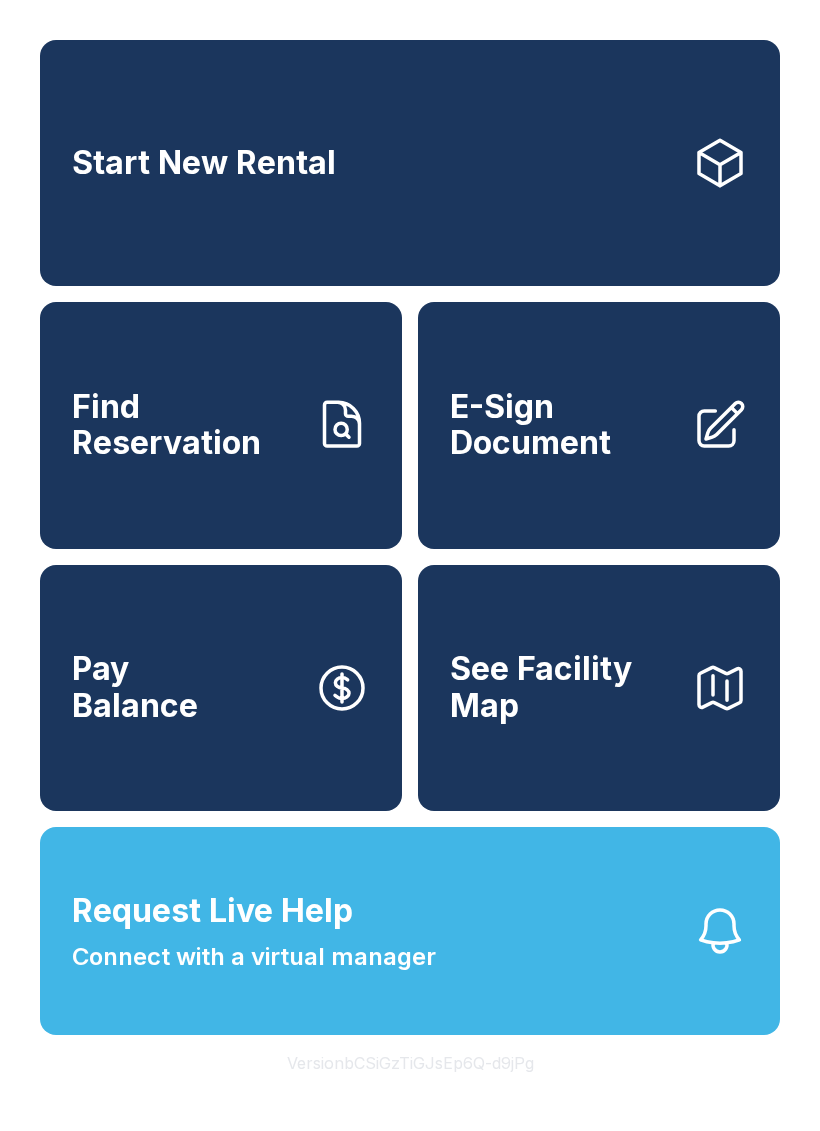 click on "Find Reservation" at bounding box center [185, 425] 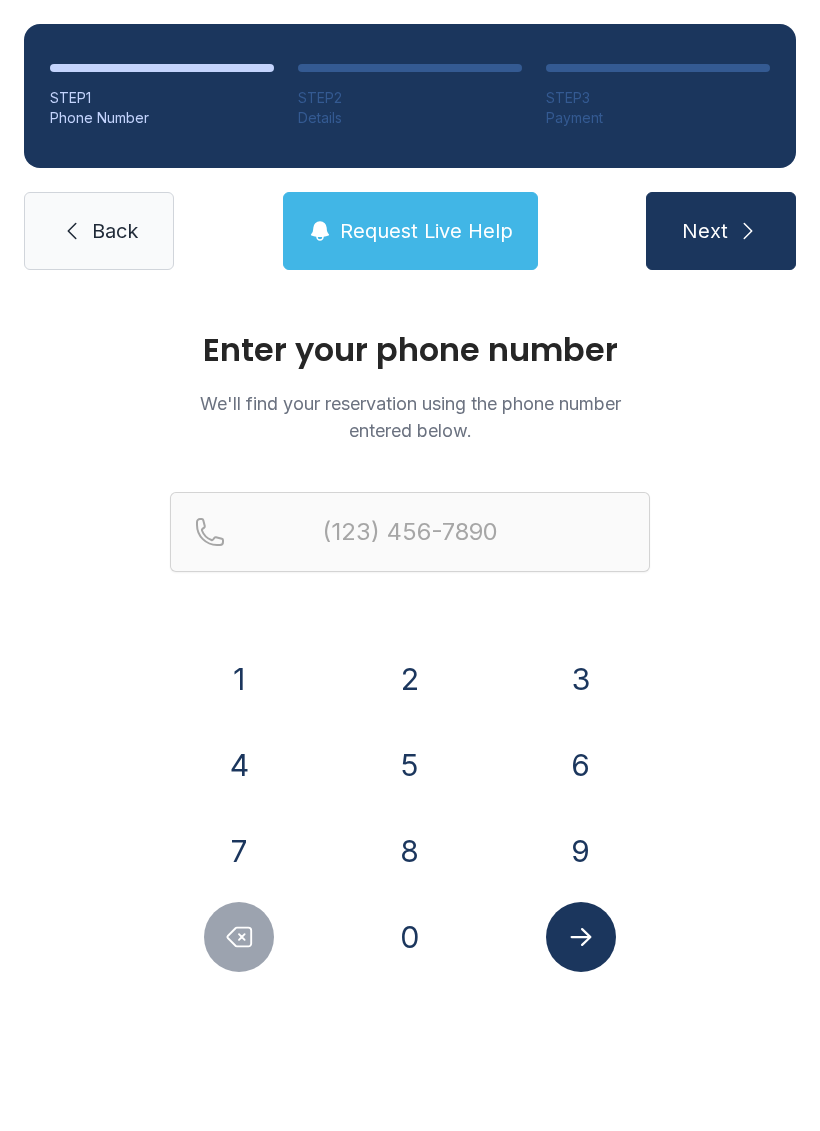 click on "3" at bounding box center [581, 679] 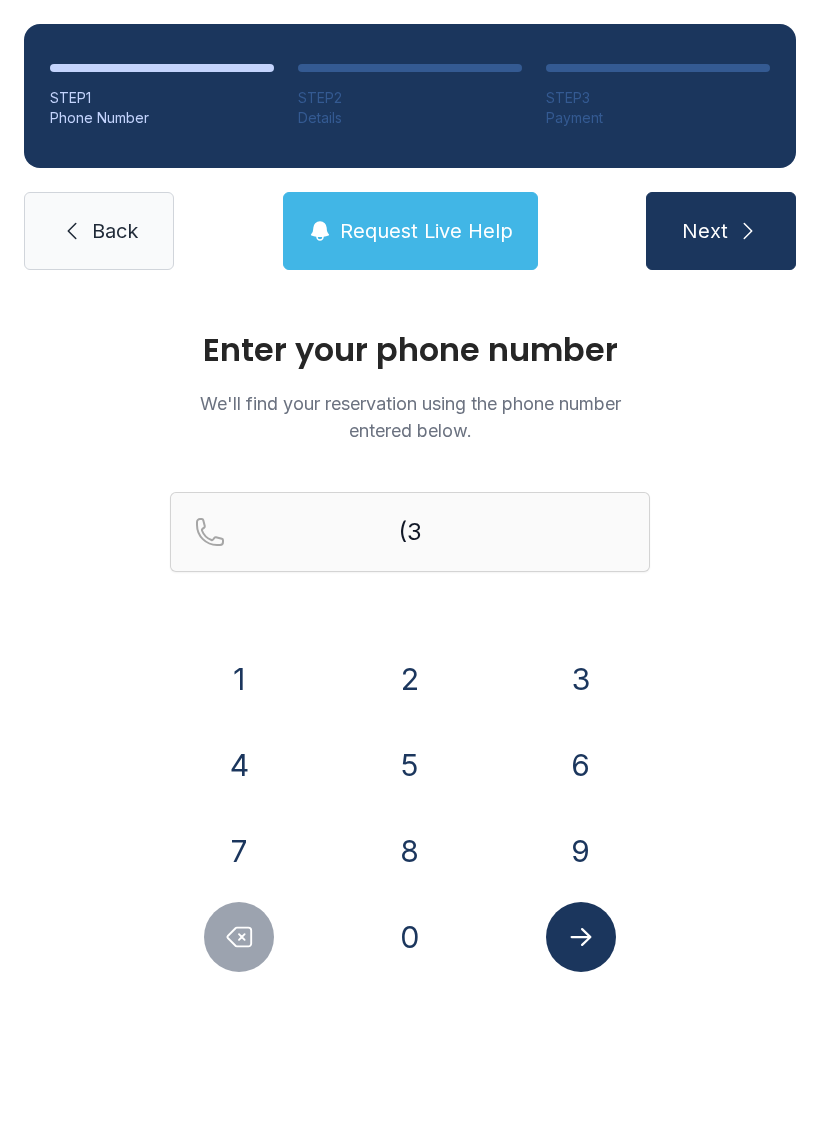 click on "2" at bounding box center [410, 679] 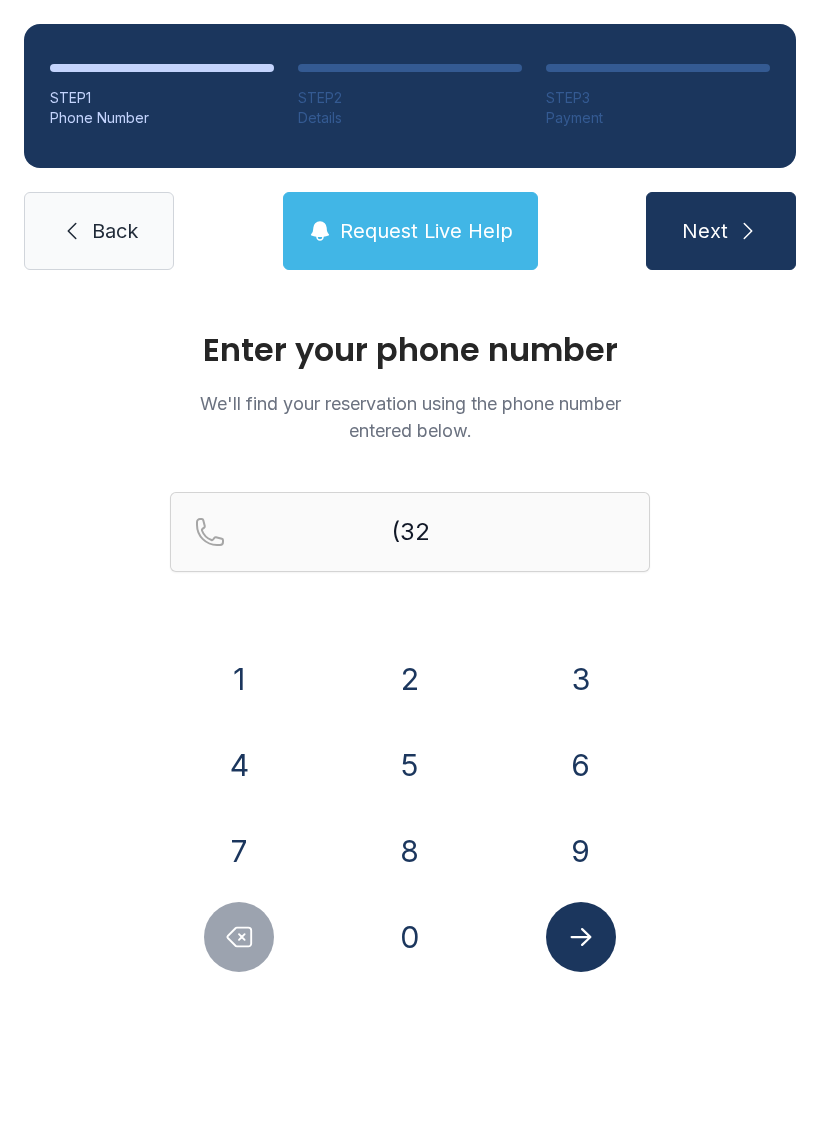 click on "1" at bounding box center (239, 679) 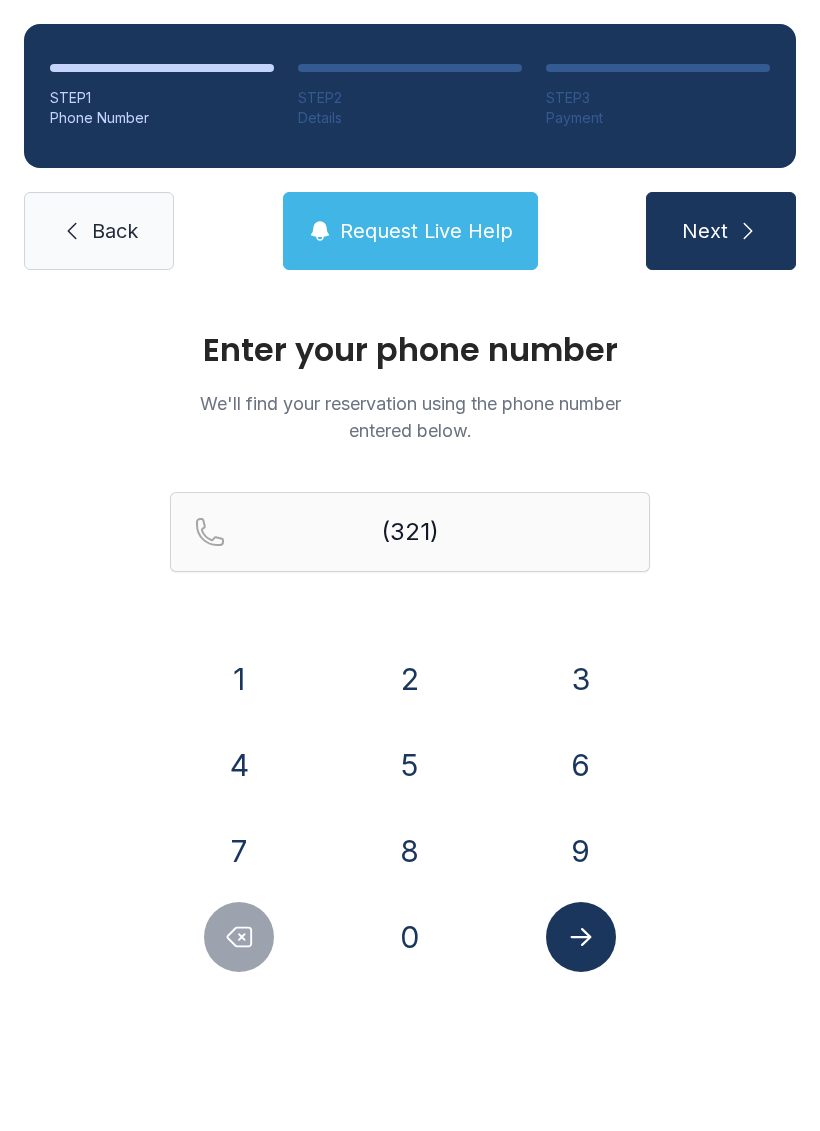 click on "4" at bounding box center (239, 765) 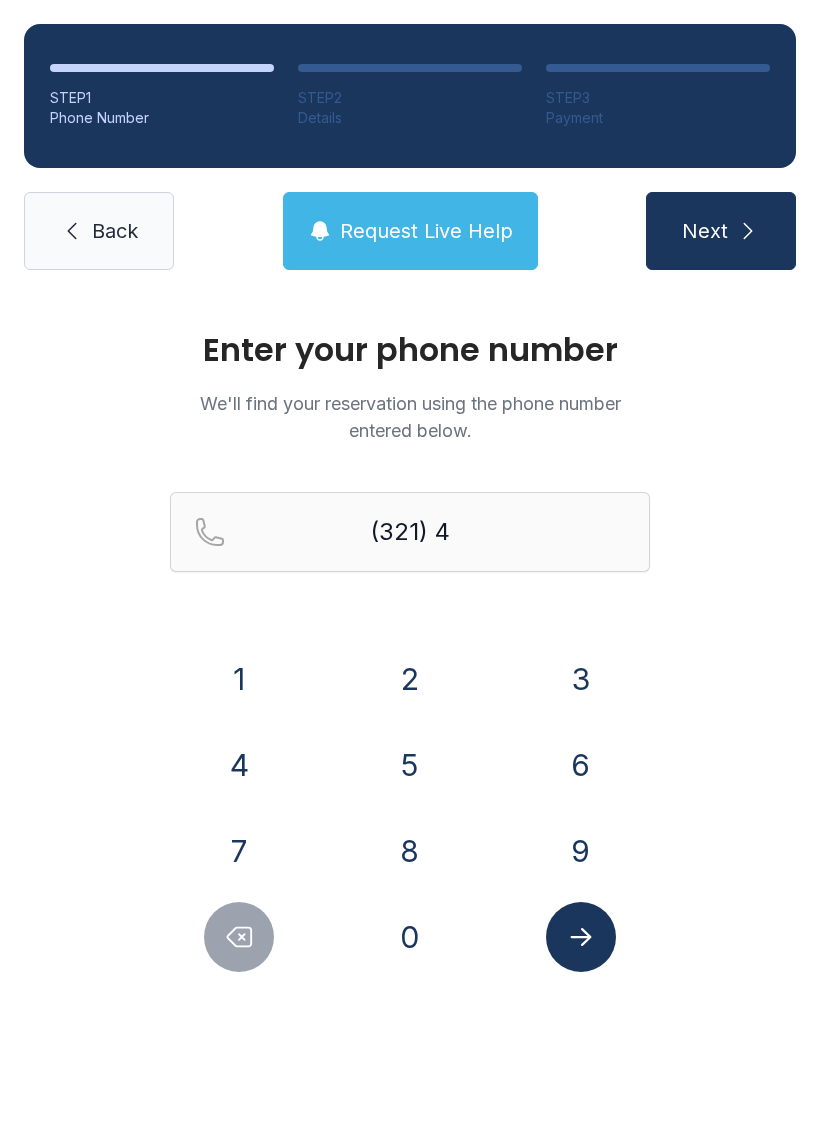 click on "3" at bounding box center [581, 679] 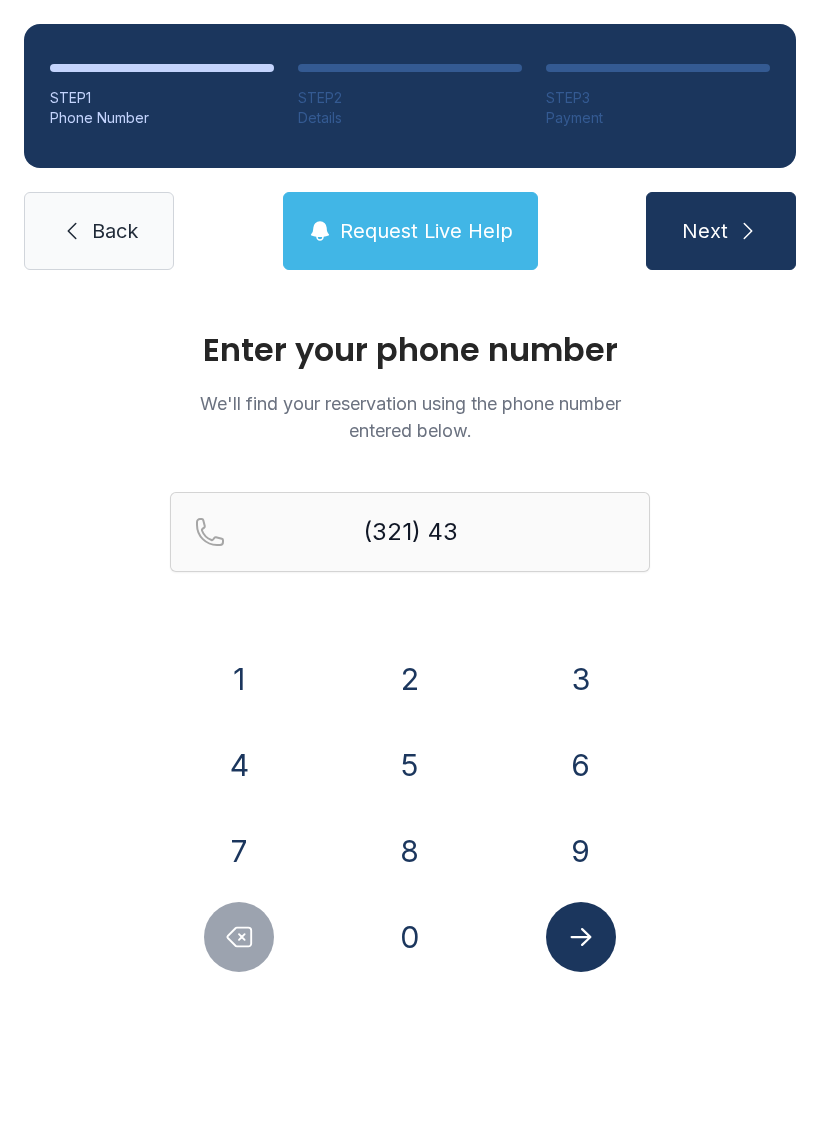 click on "1" at bounding box center (239, 679) 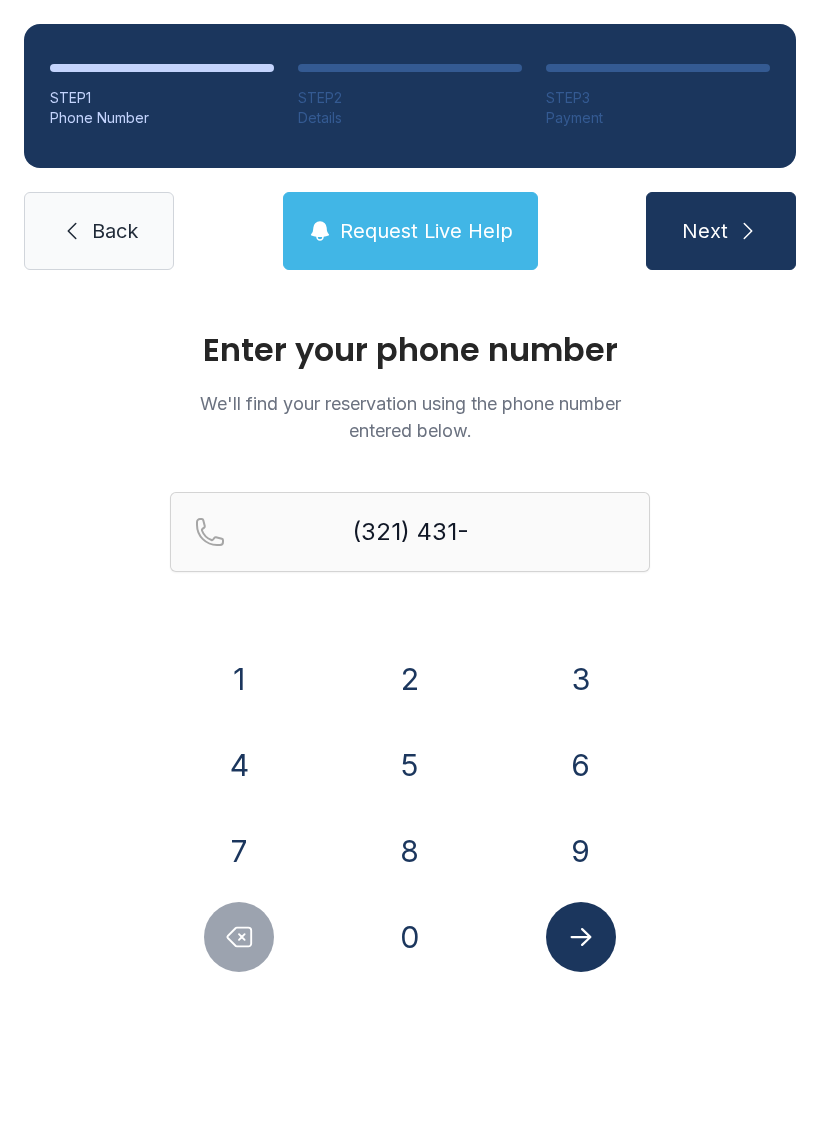 click on "2" at bounding box center (410, 679) 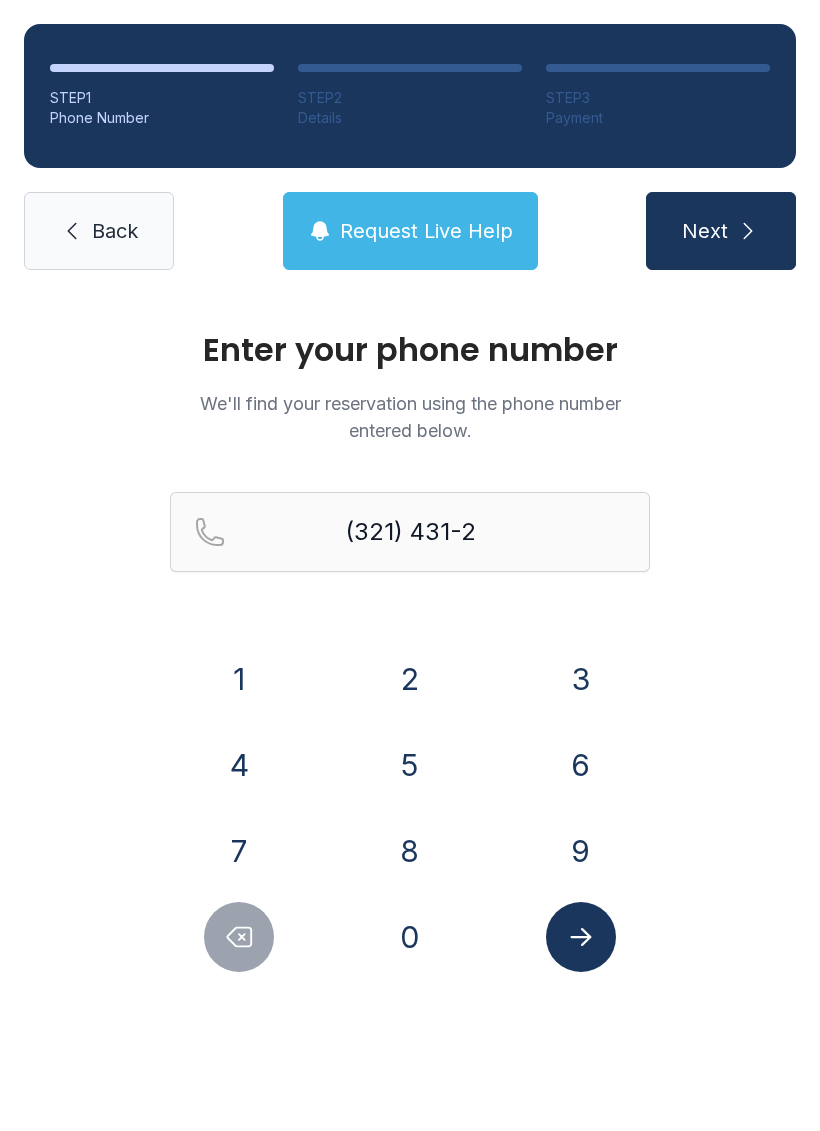 click on "0" at bounding box center (410, 937) 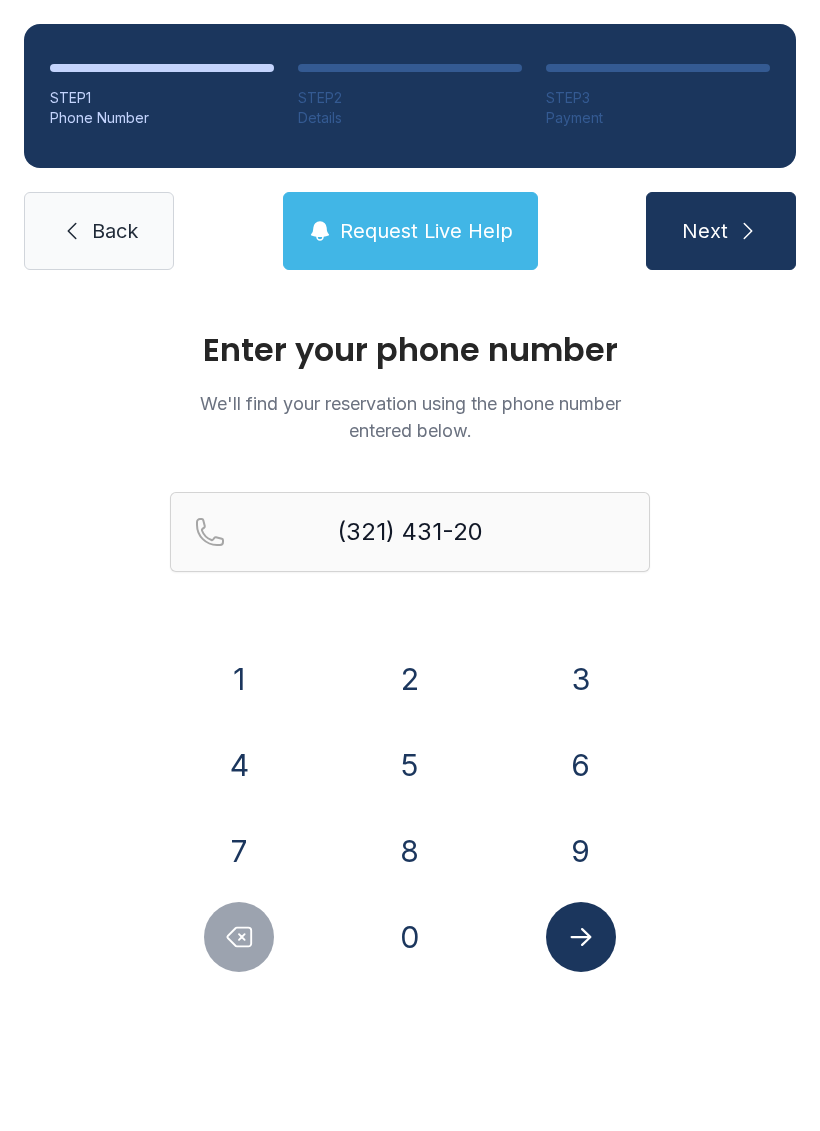 click on "9" at bounding box center [581, 851] 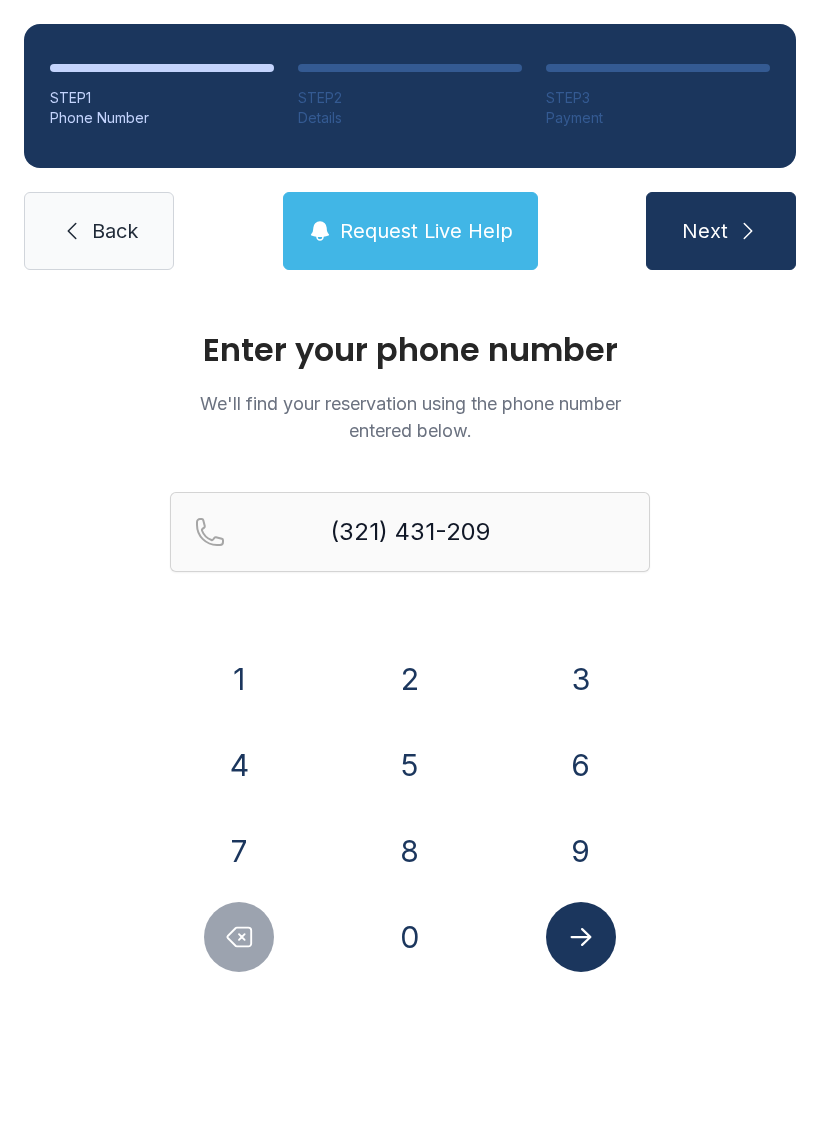 click on "9" at bounding box center (581, 851) 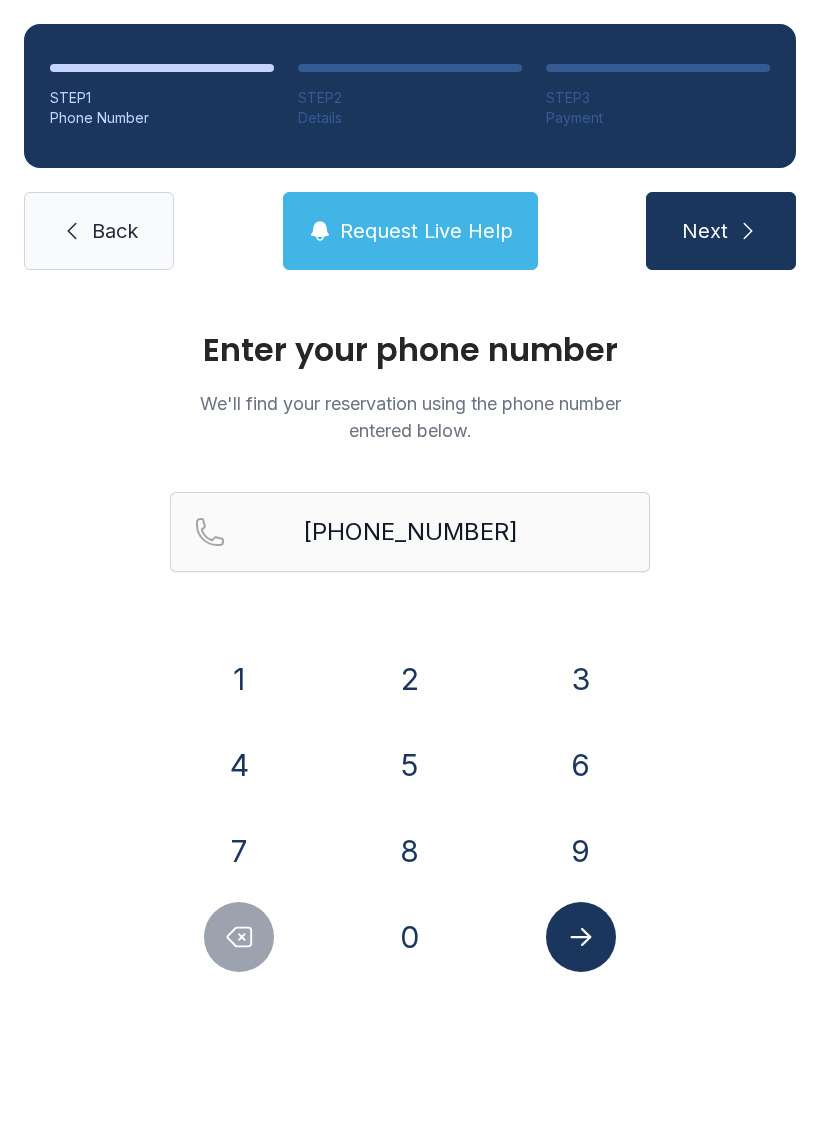 click on "Enter your phone number We'll find your reservation using the phone number entered below. [PHONE_NUMBER] [PHONE_NUMBER]" at bounding box center (410, 673) 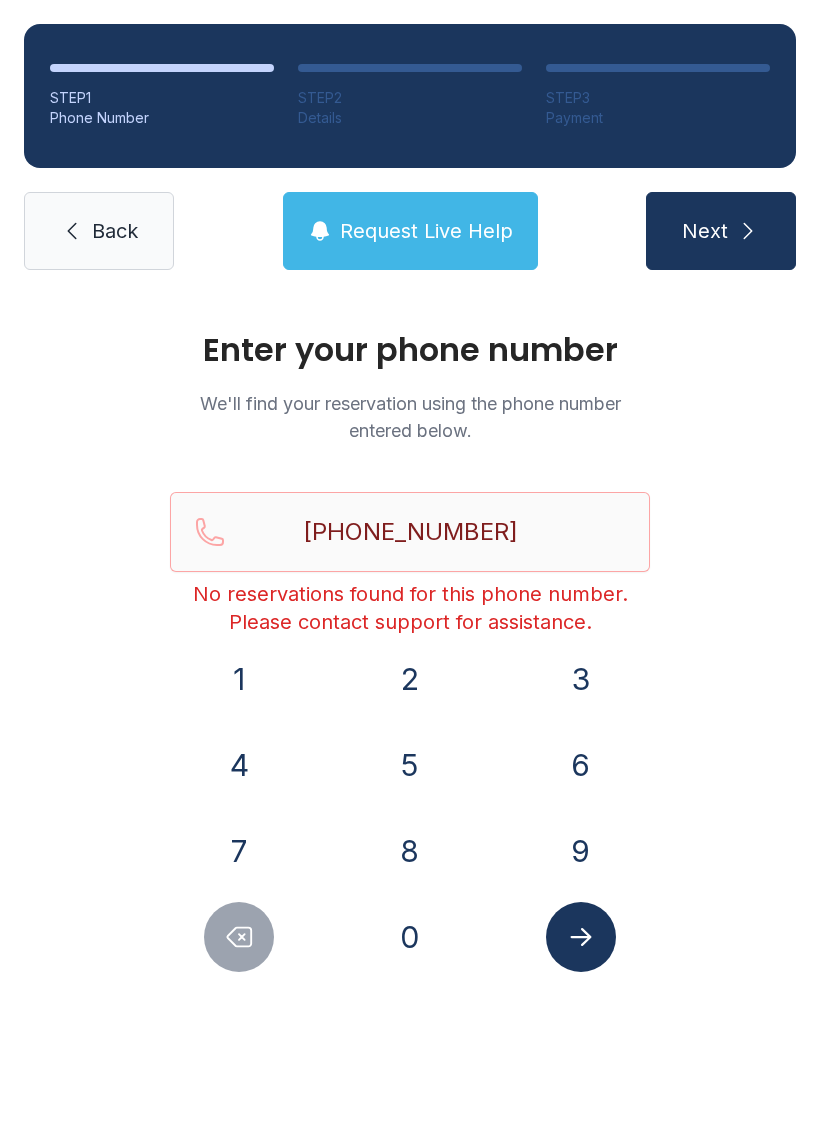 click 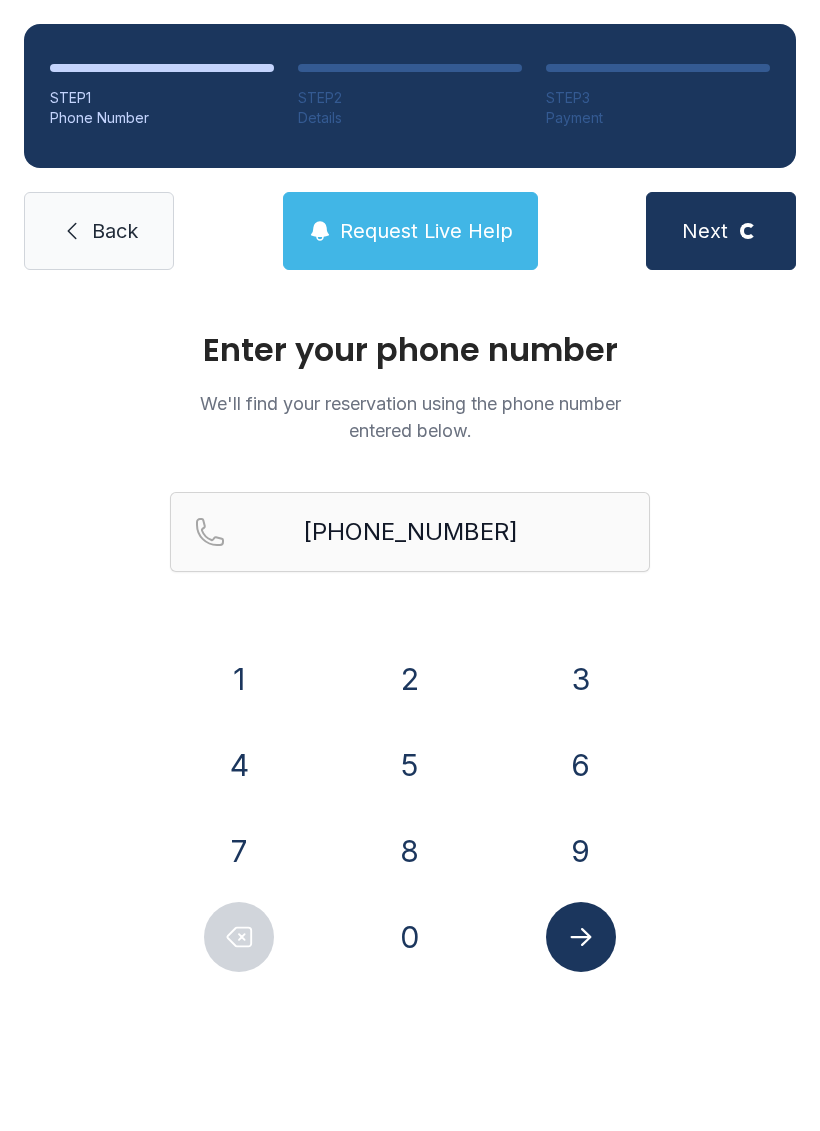 click 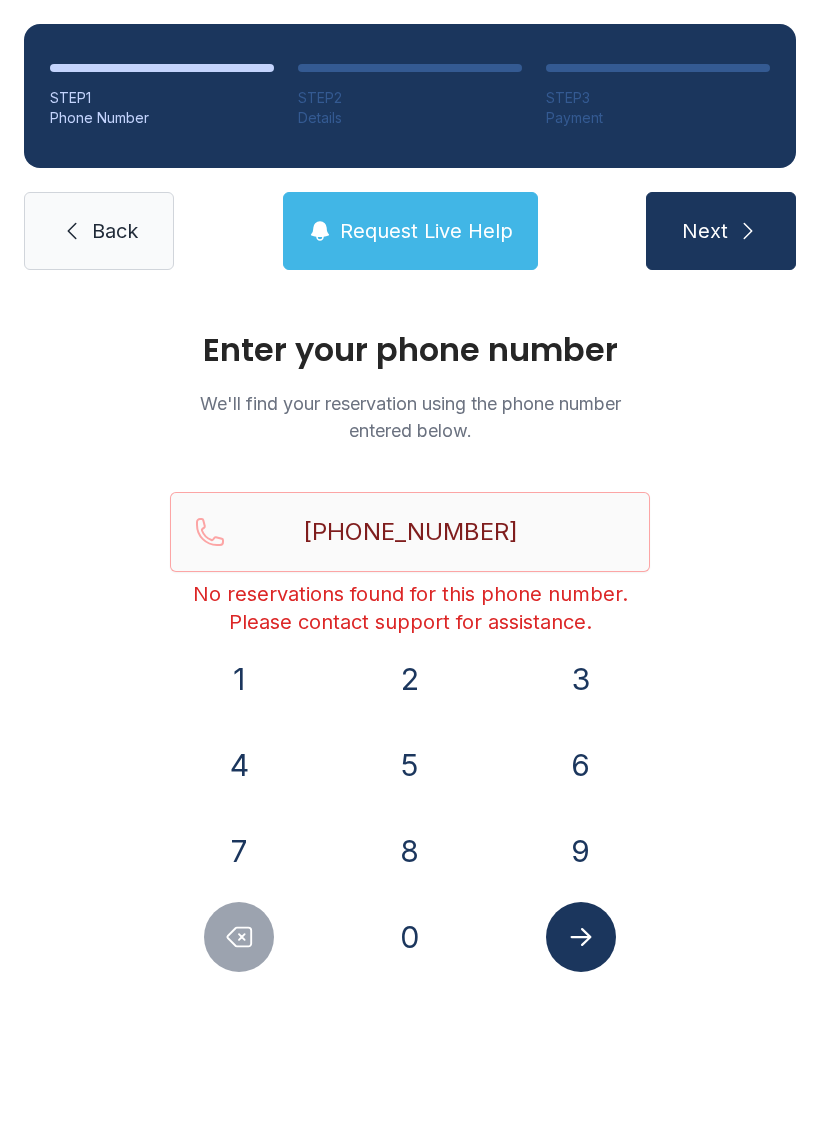 click on "Request Live Help" at bounding box center [426, 231] 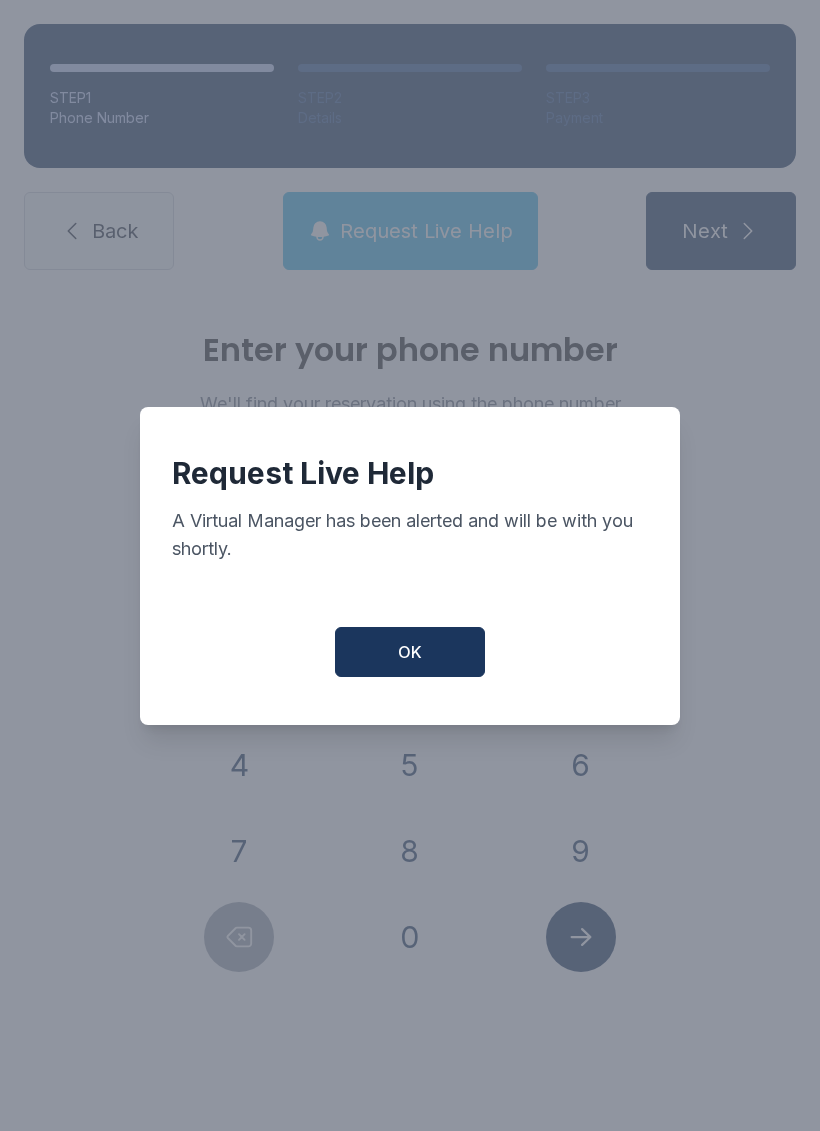 click on "OK" at bounding box center (410, 652) 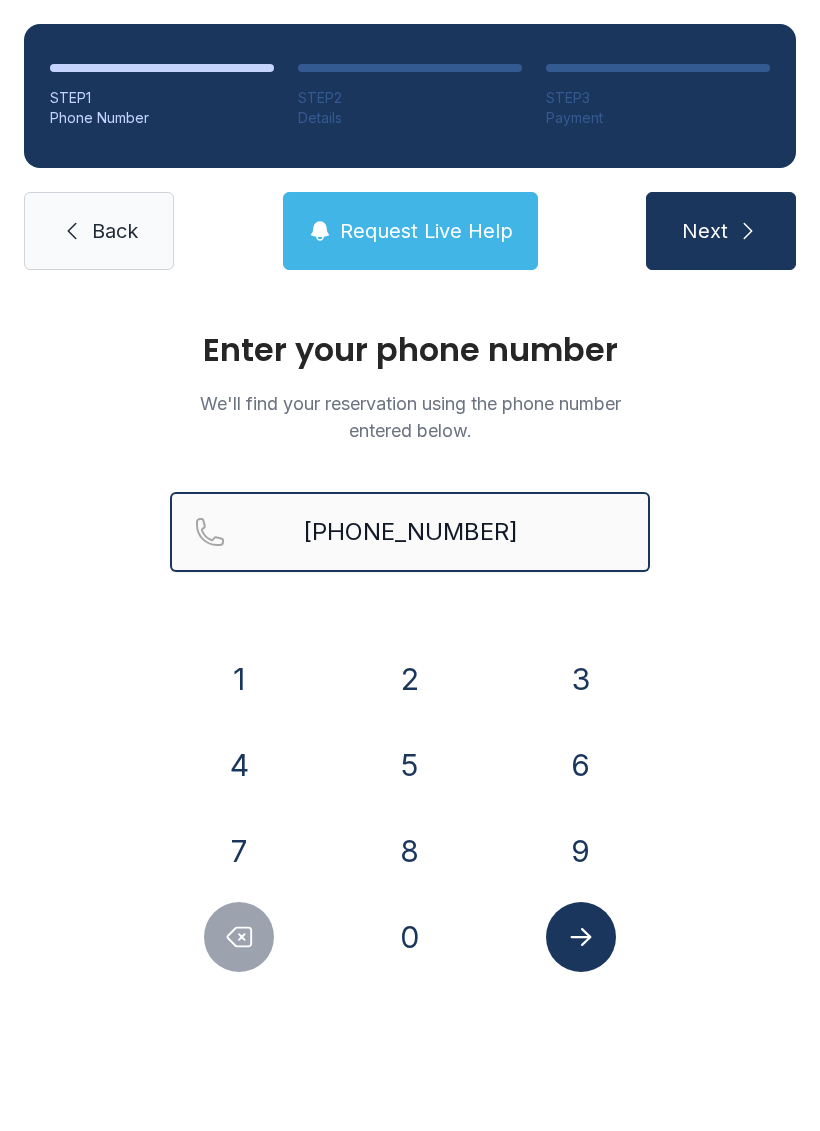 click on "[PHONE_NUMBER]" at bounding box center [410, 532] 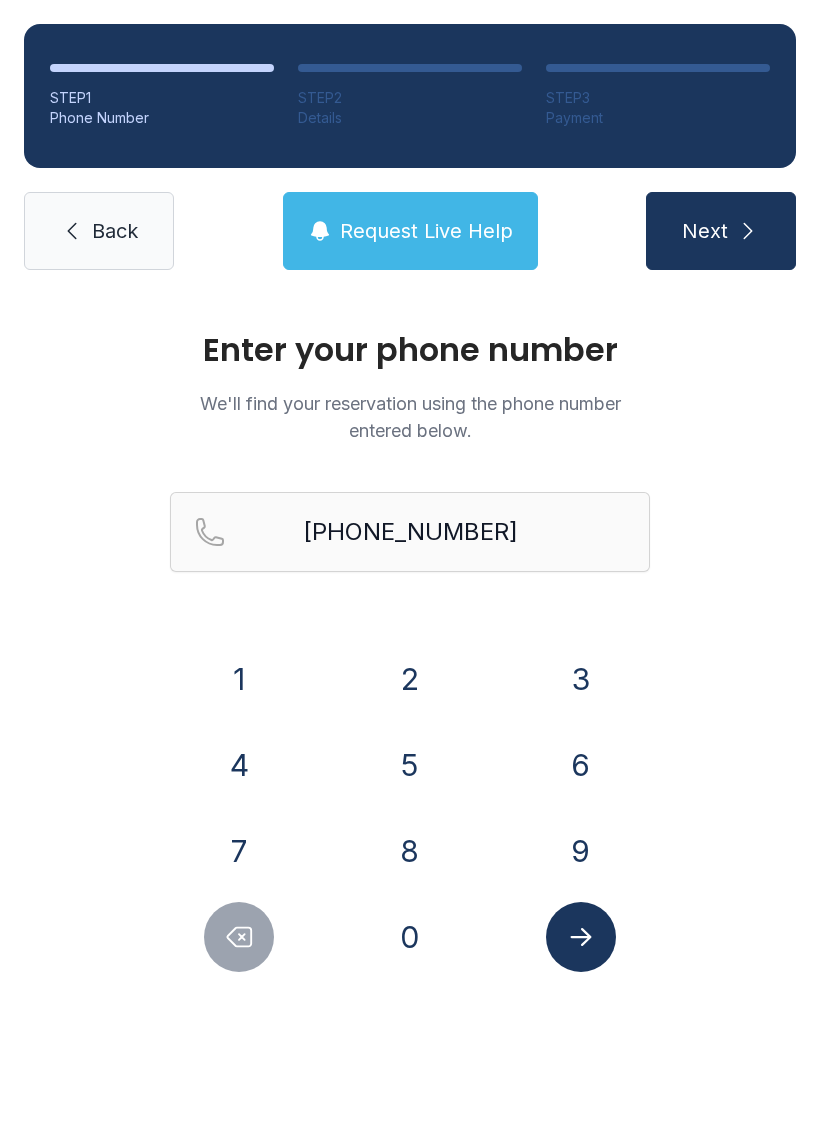 click on "Enter your phone number We'll find your reservation using the phone number entered below. [PHONE_NUMBER] [PHONE_NUMBER]" at bounding box center [410, 673] 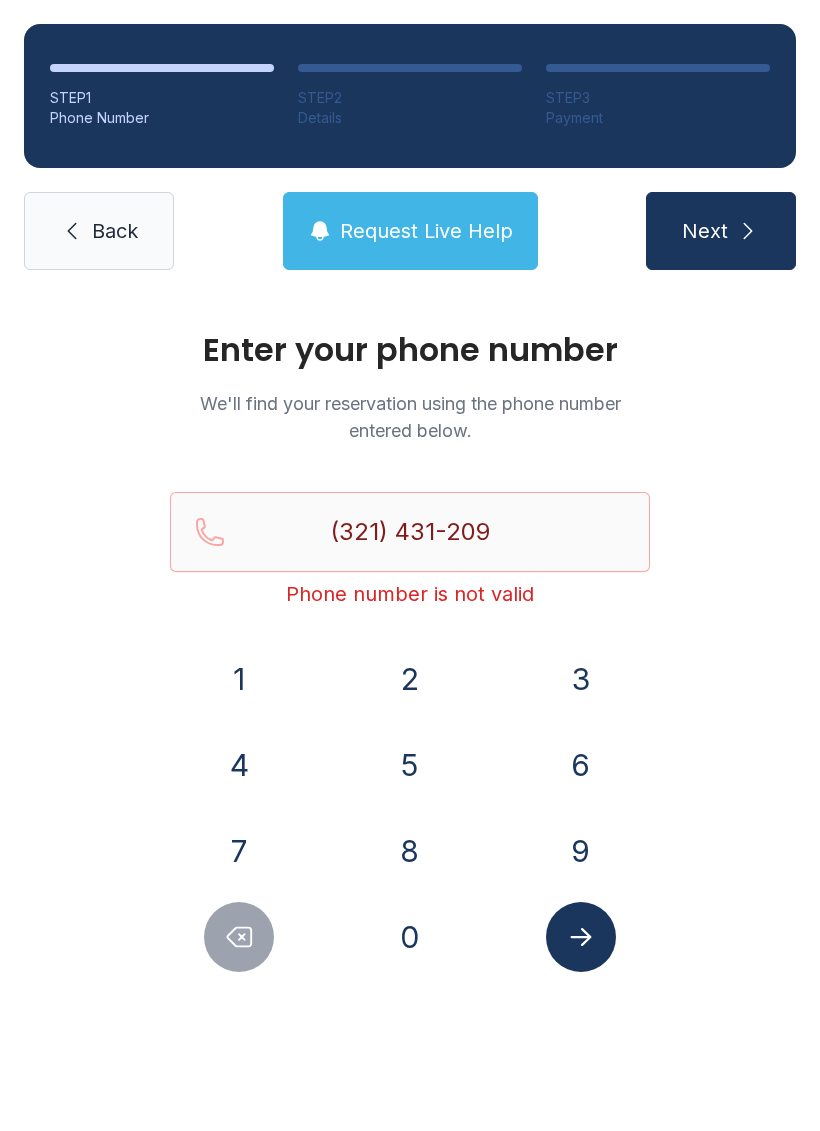 click 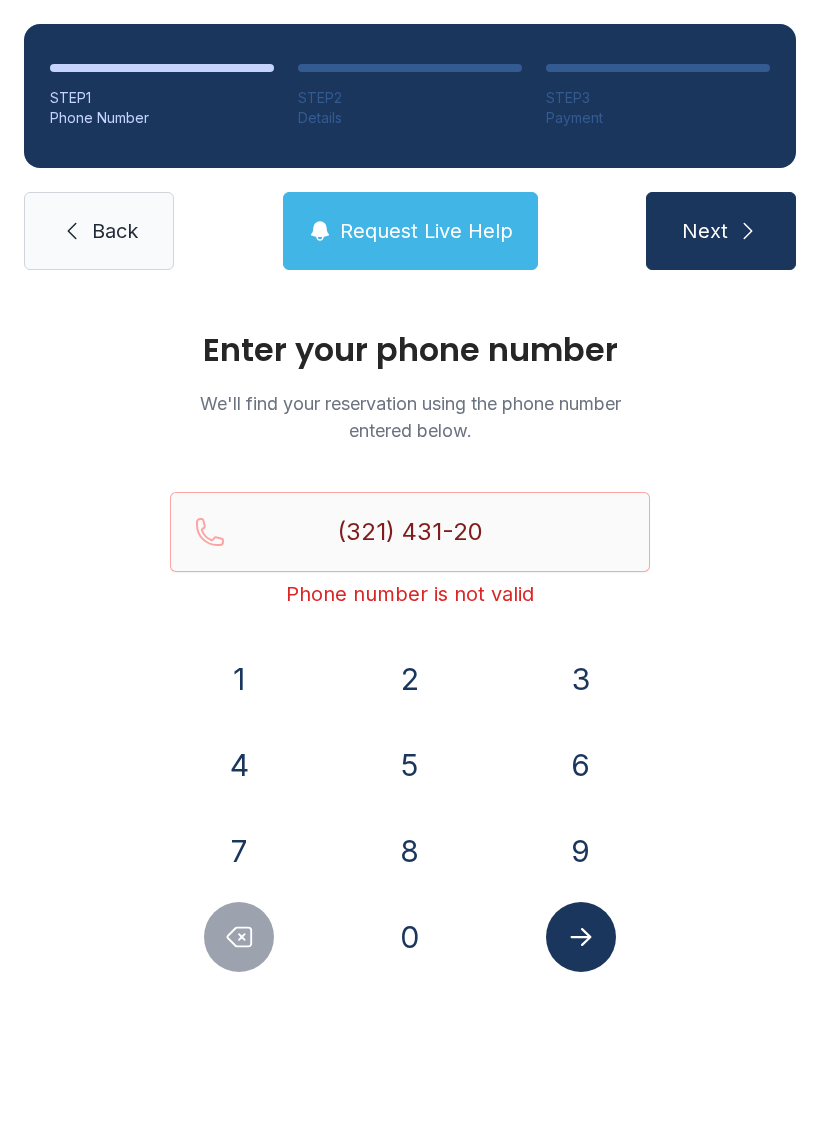 click 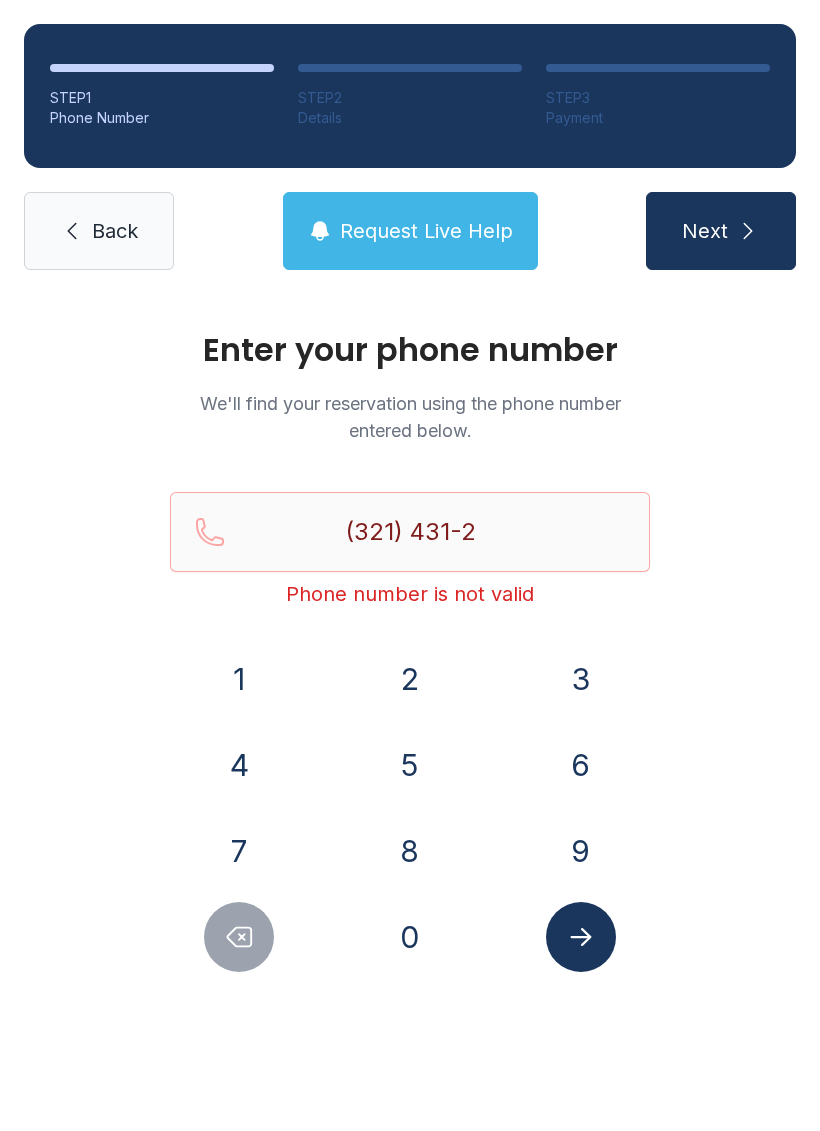 click 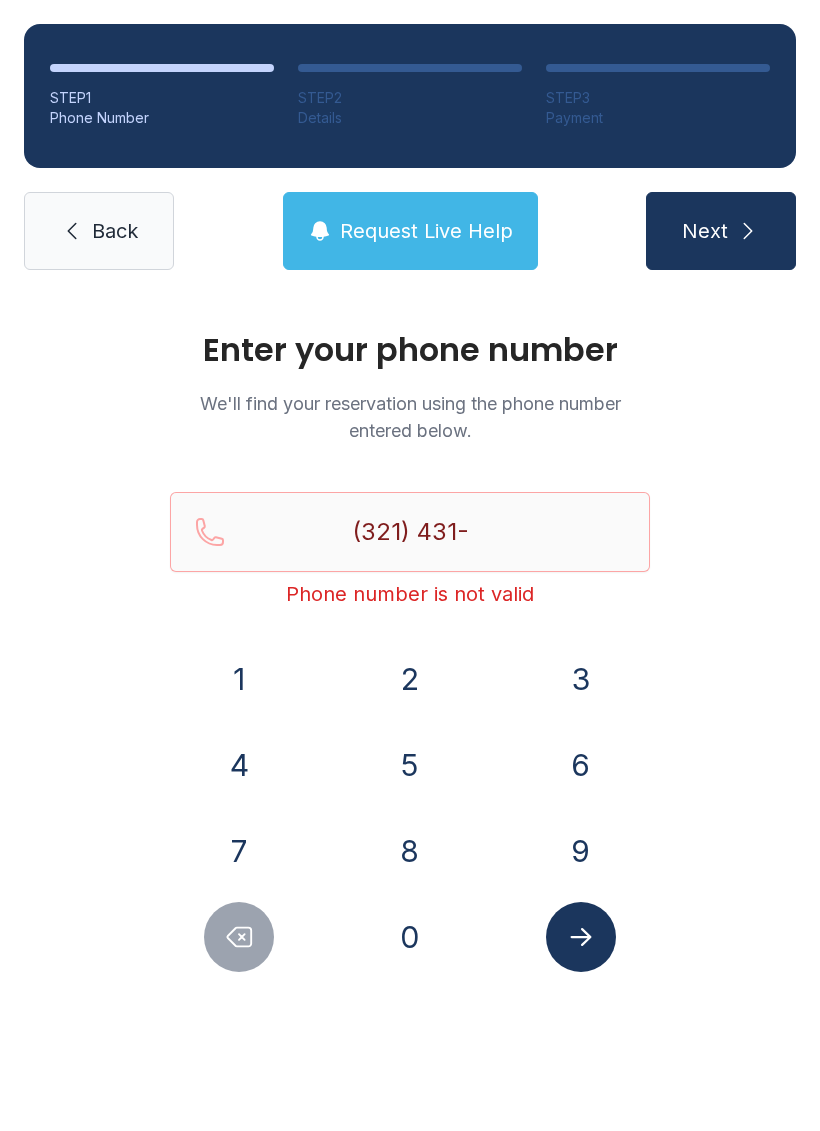 click 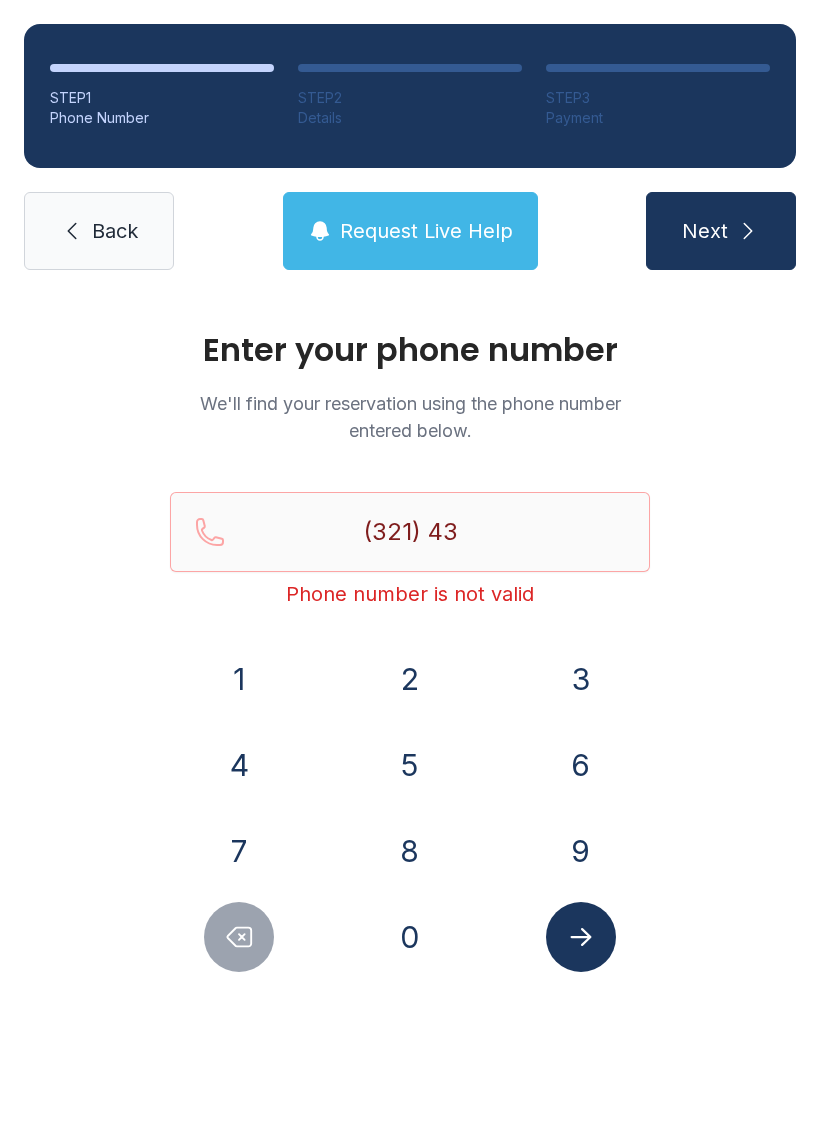 click 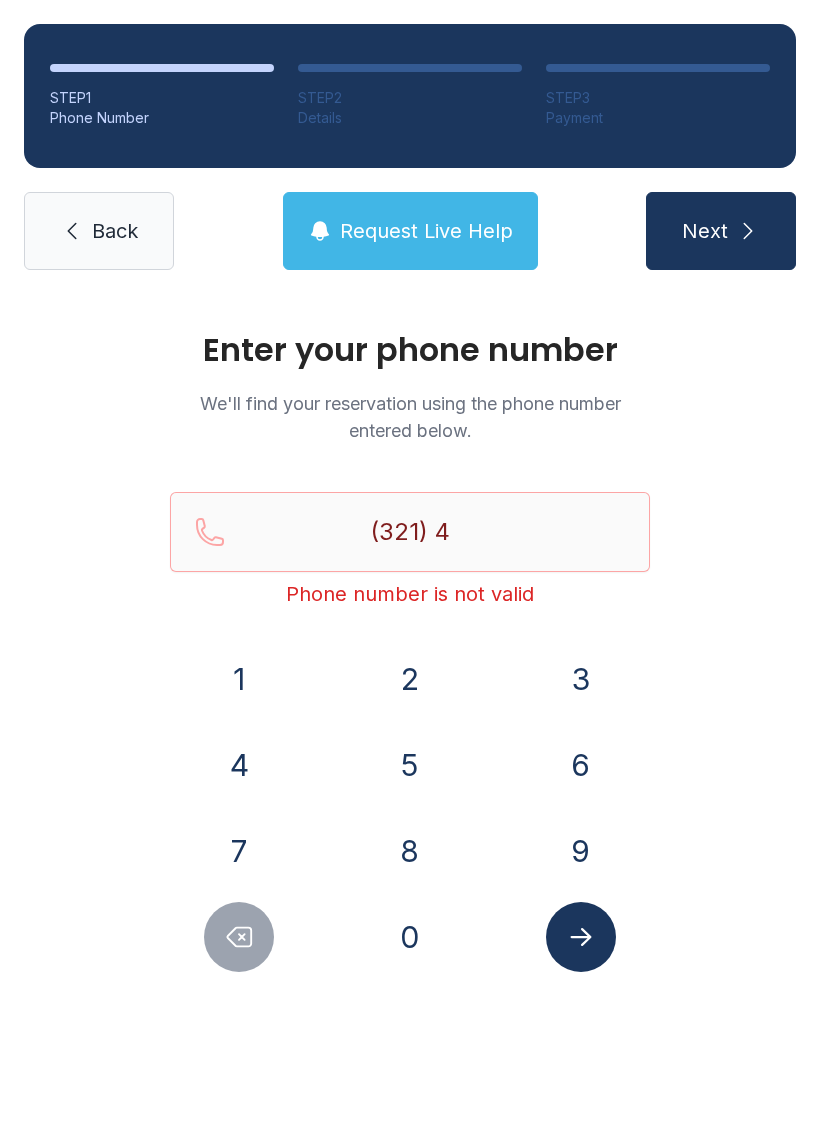 click 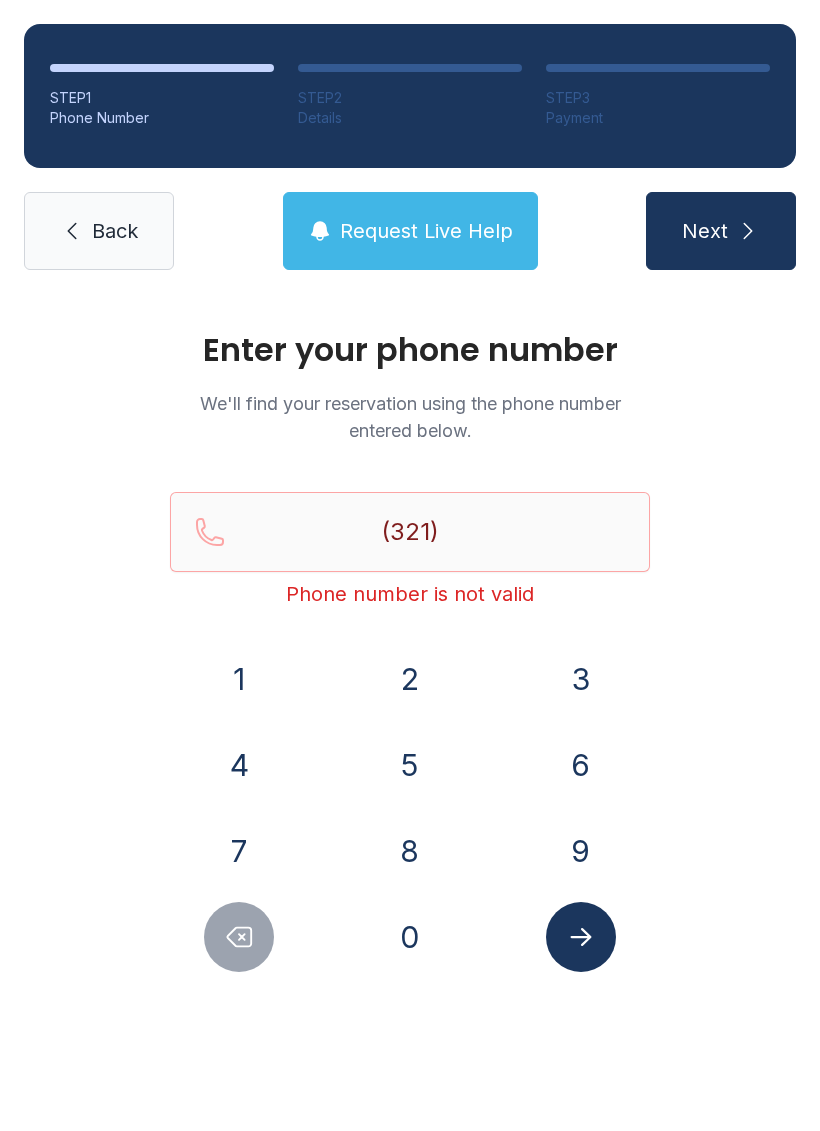 click 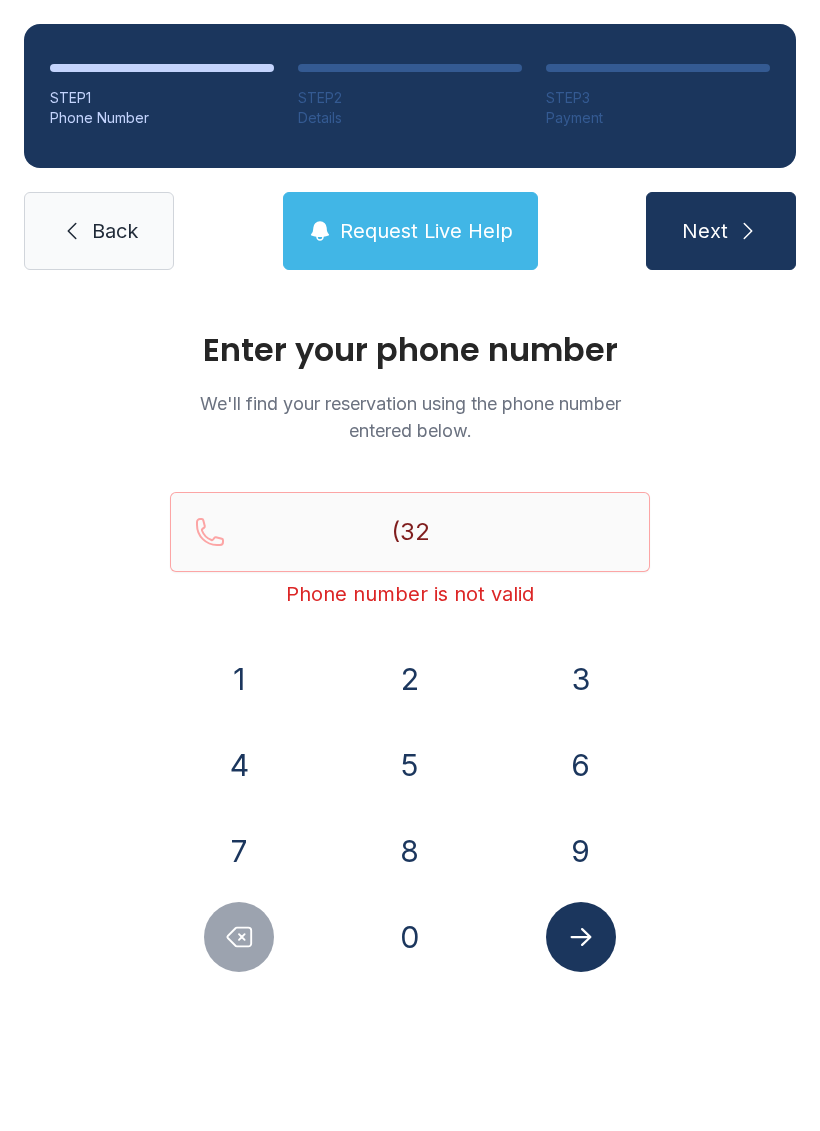 click 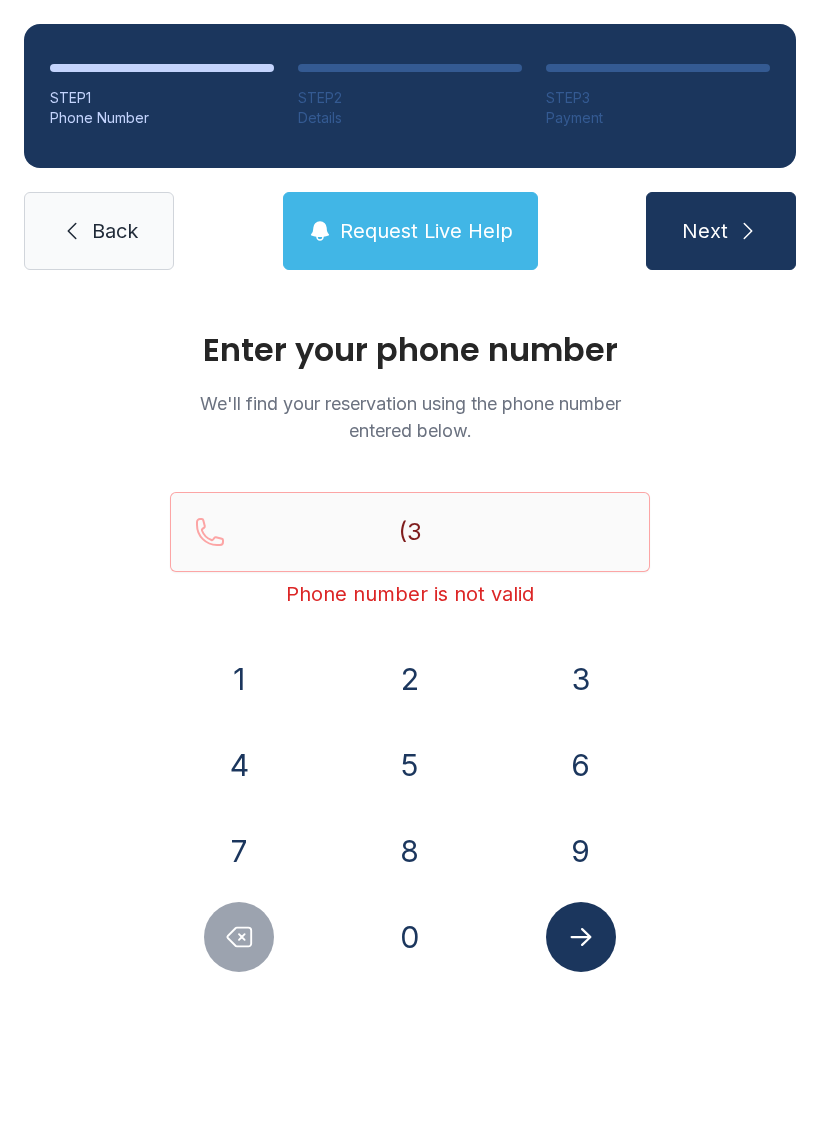 click 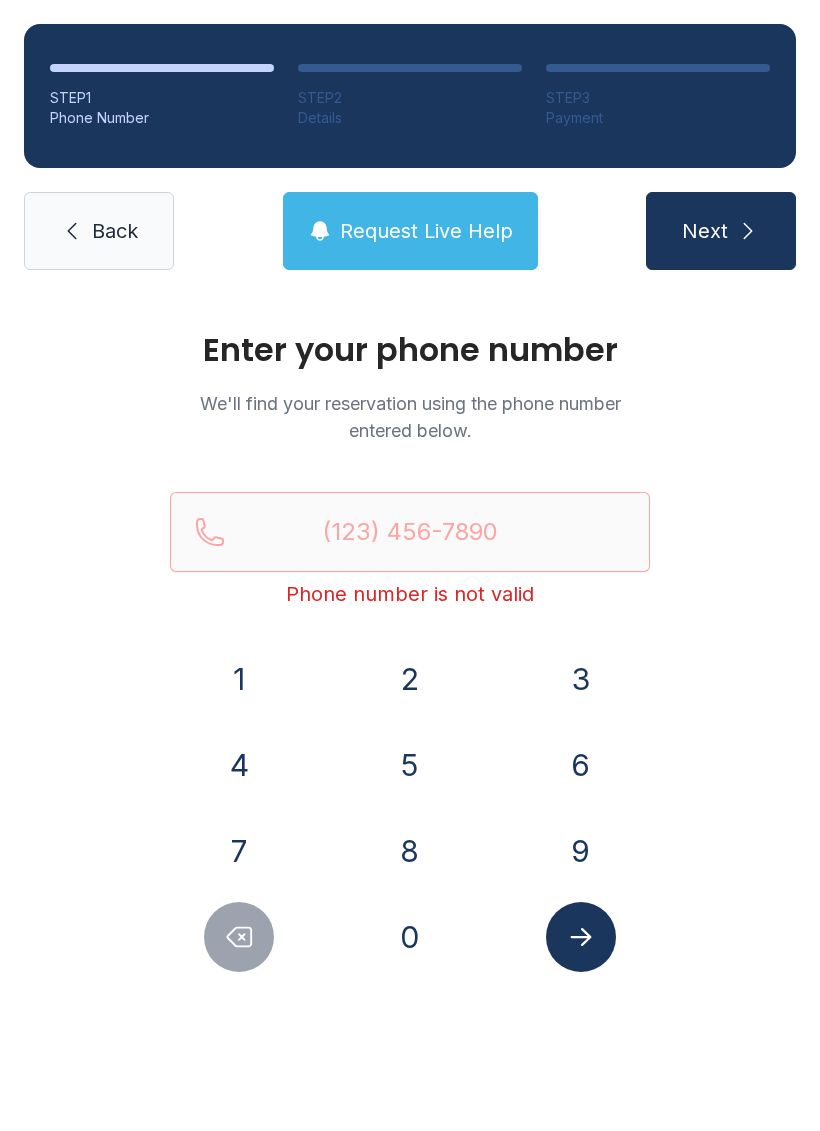 click 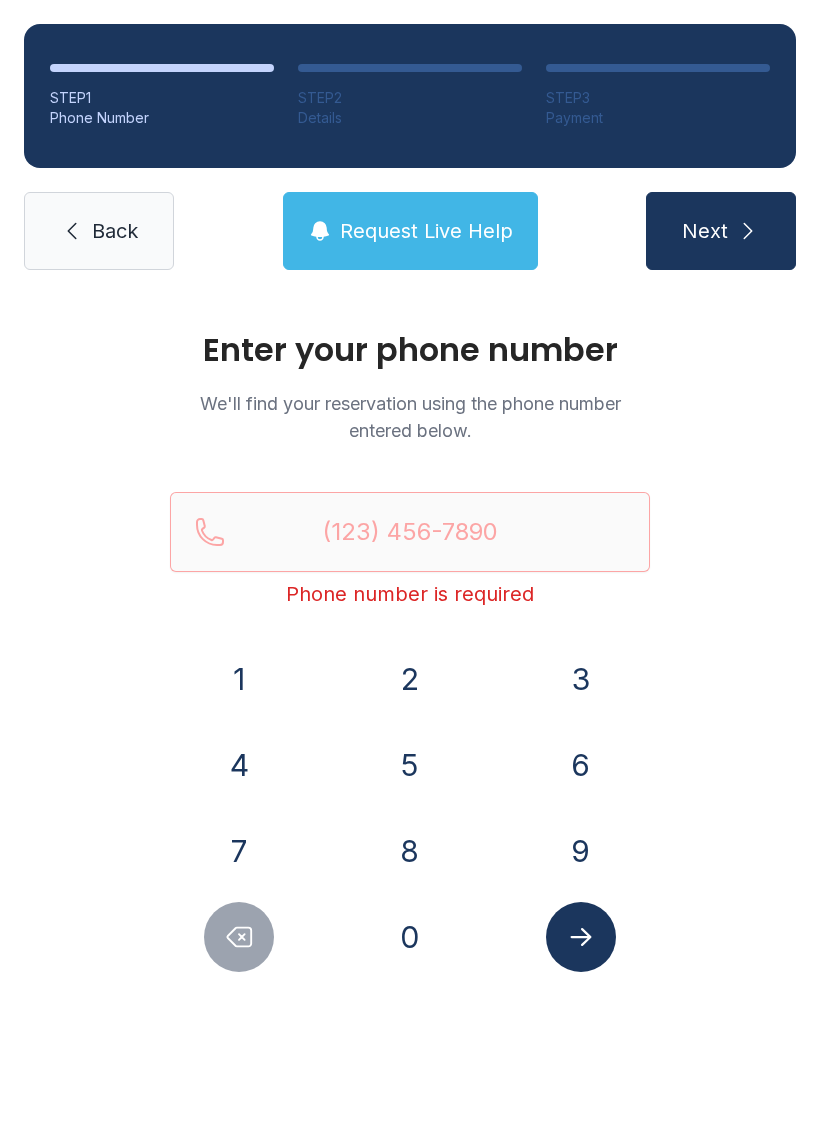 click 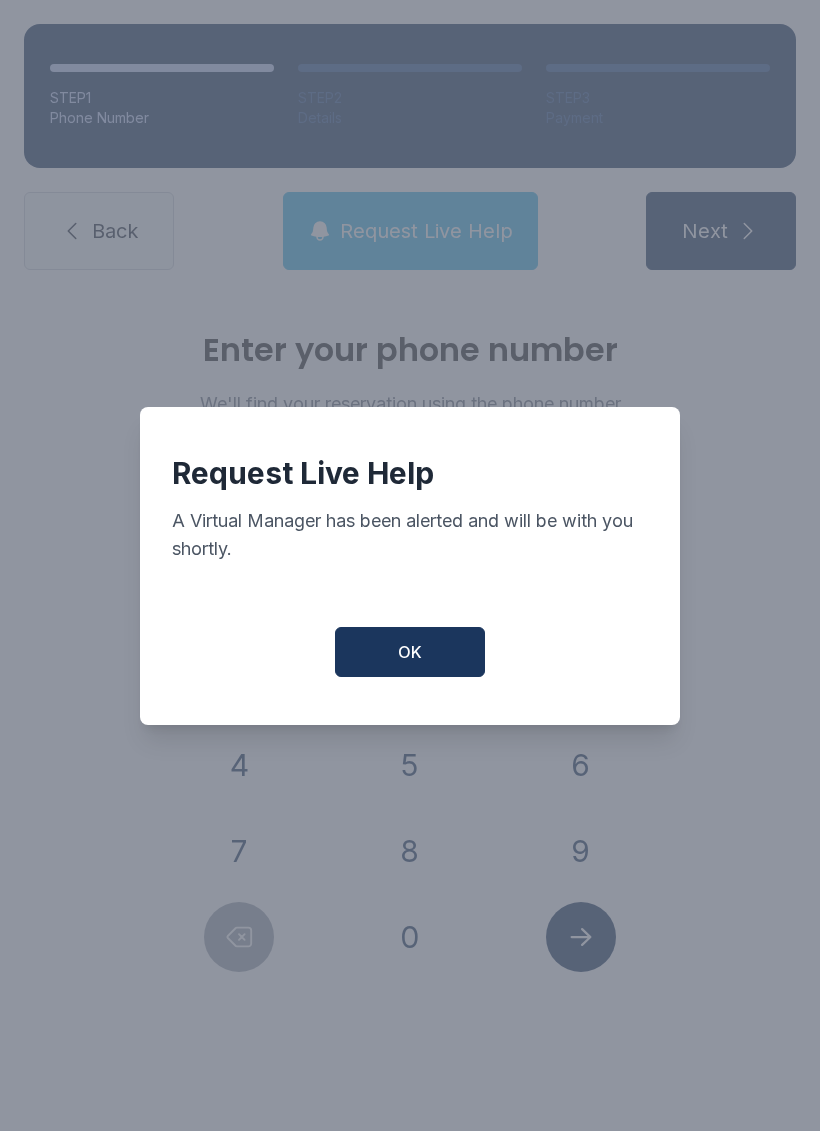 click on "OK" at bounding box center [410, 652] 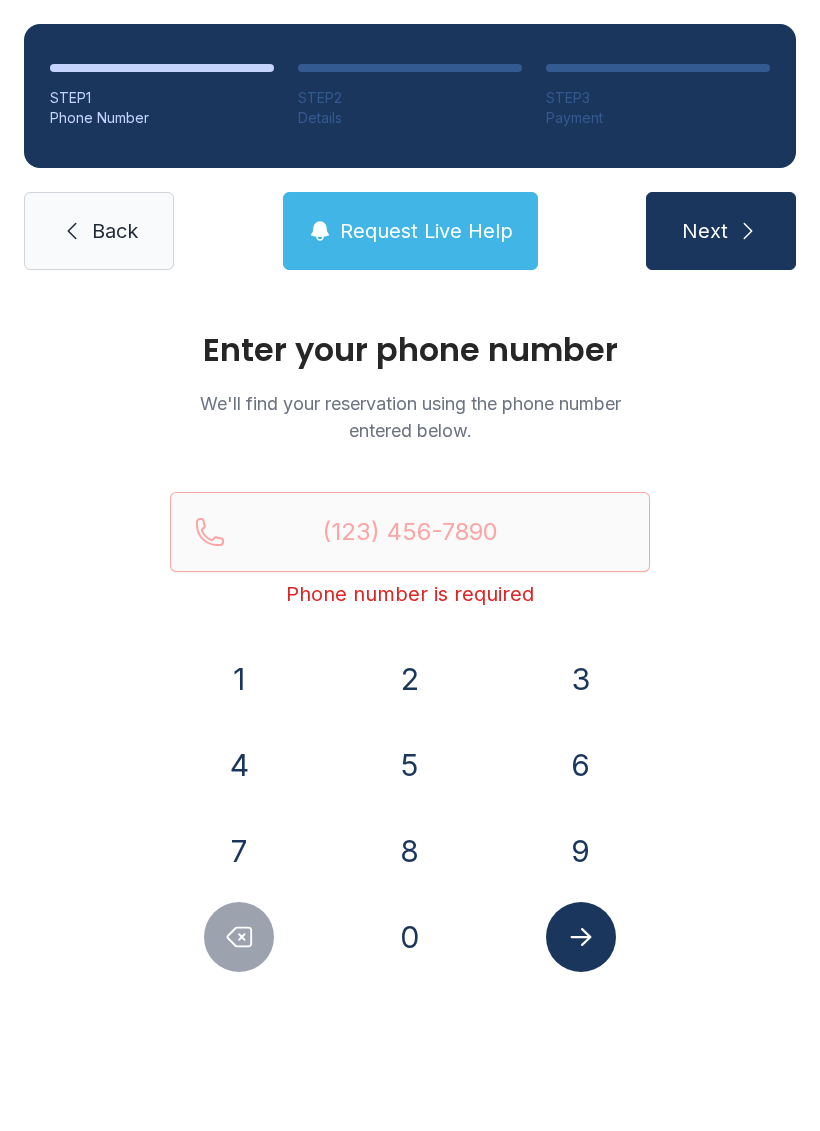 click on "Back" at bounding box center (115, 231) 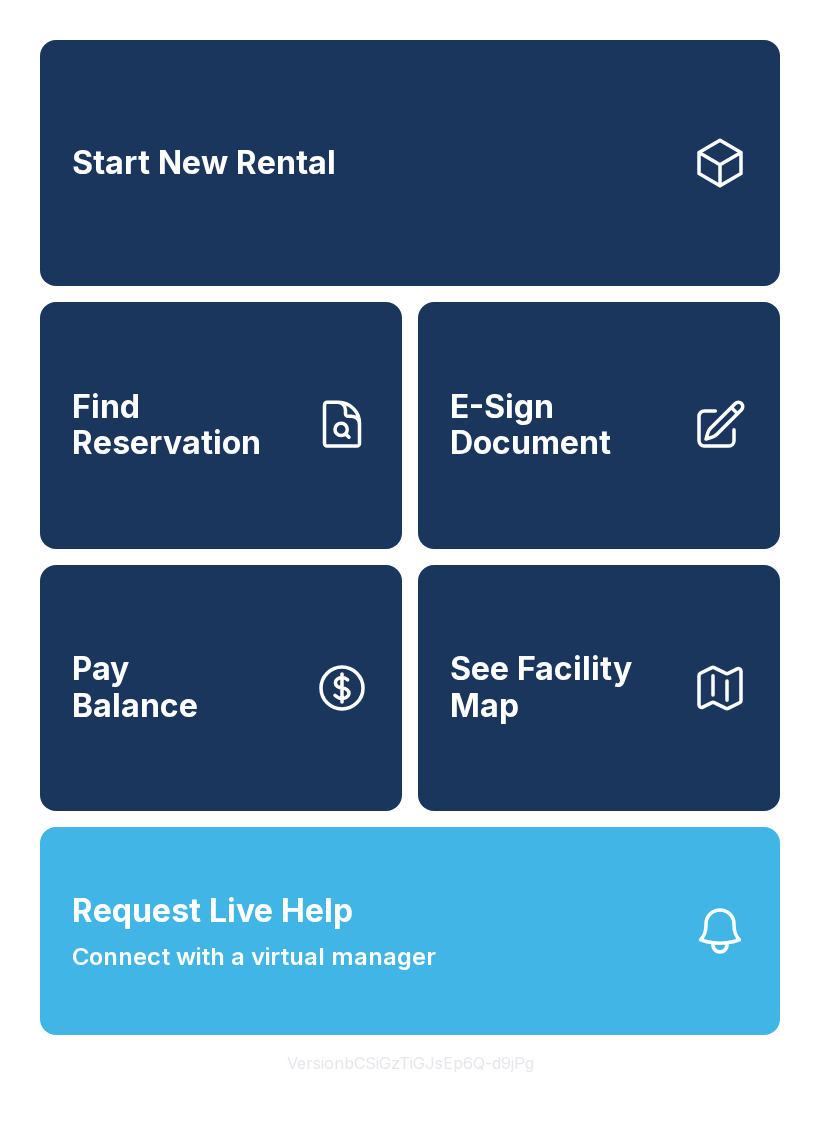 click 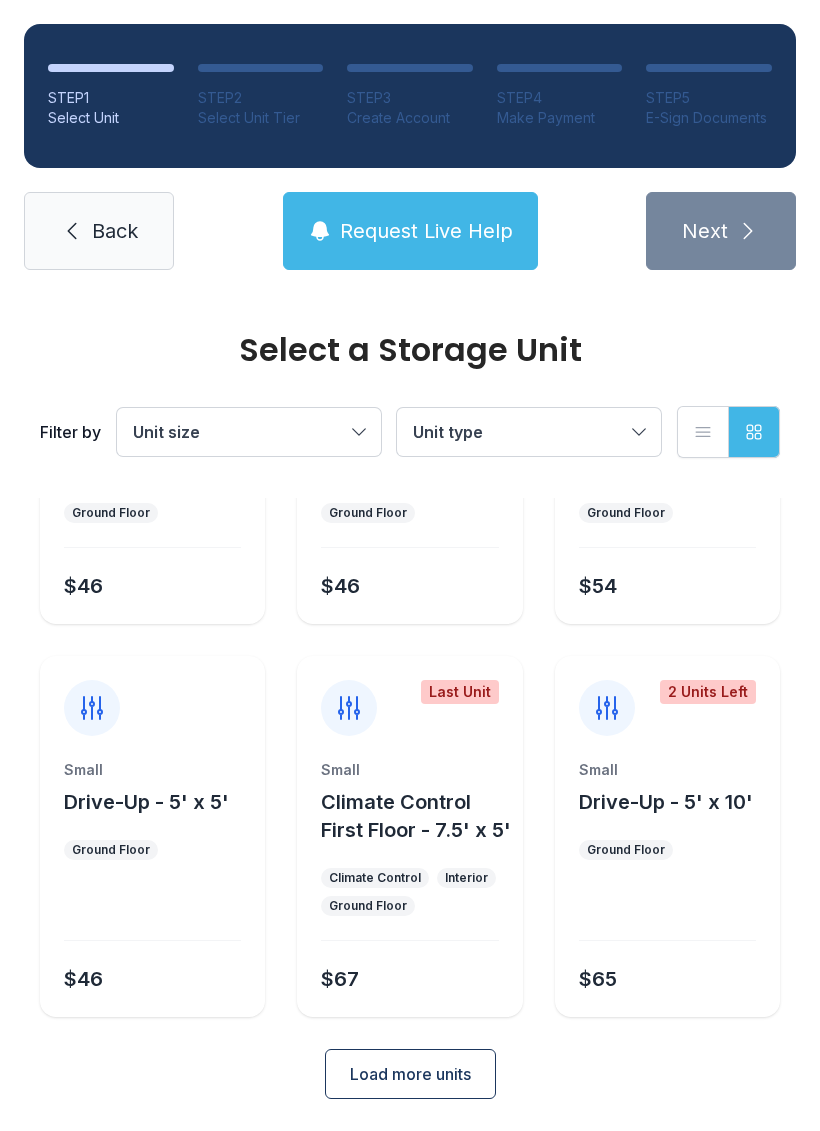 scroll, scrollTop: 238, scrollLeft: 0, axis: vertical 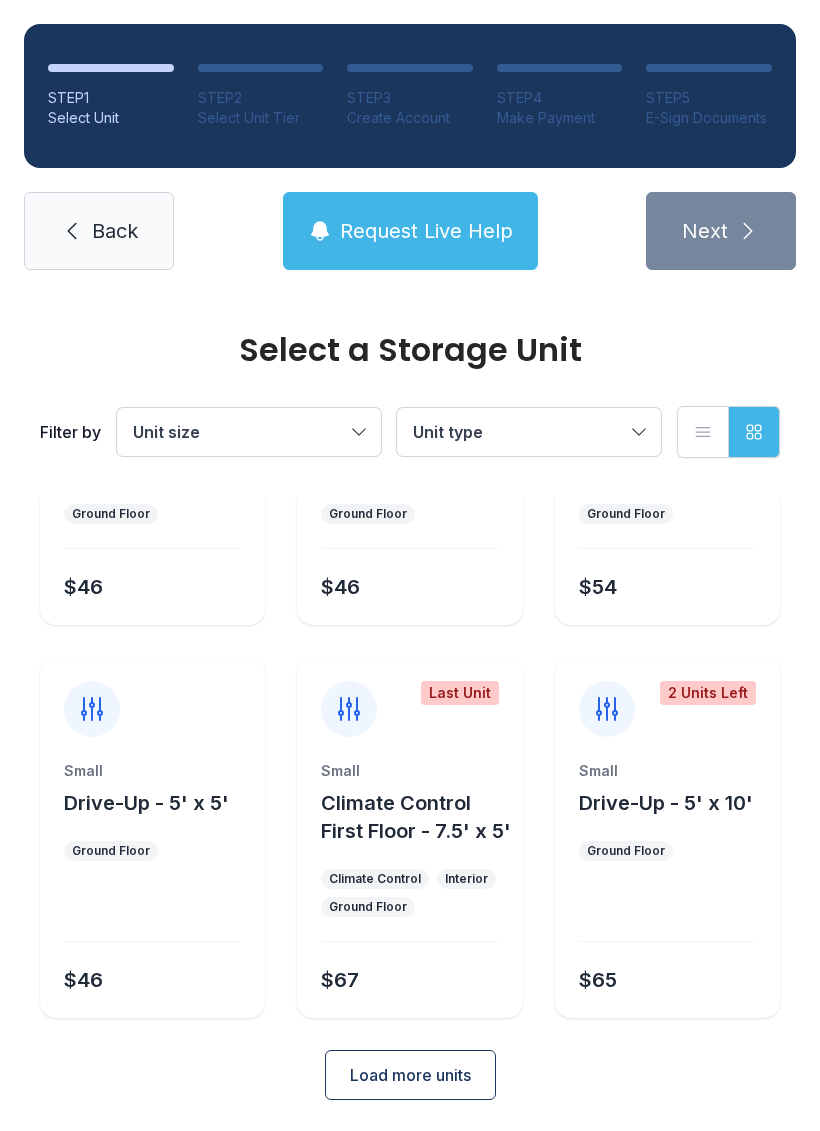 click on "Load more units" at bounding box center (410, 1075) 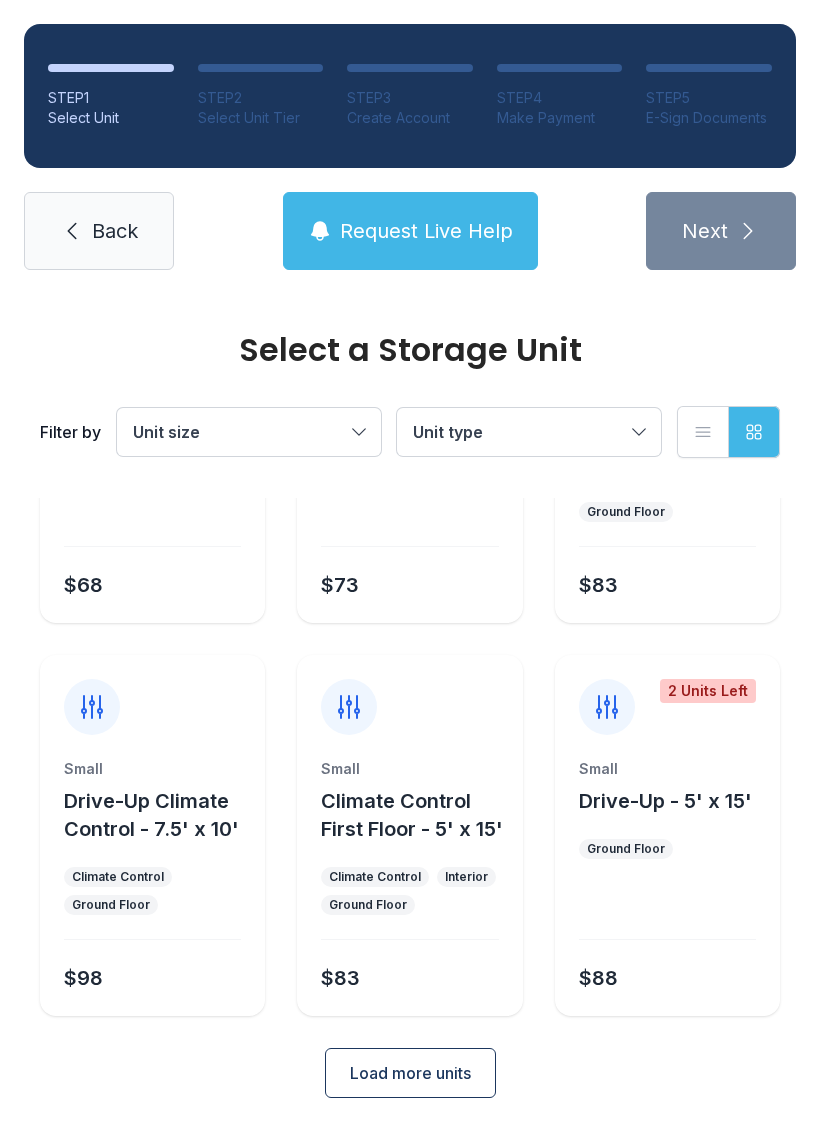 scroll, scrollTop: 1052, scrollLeft: 0, axis: vertical 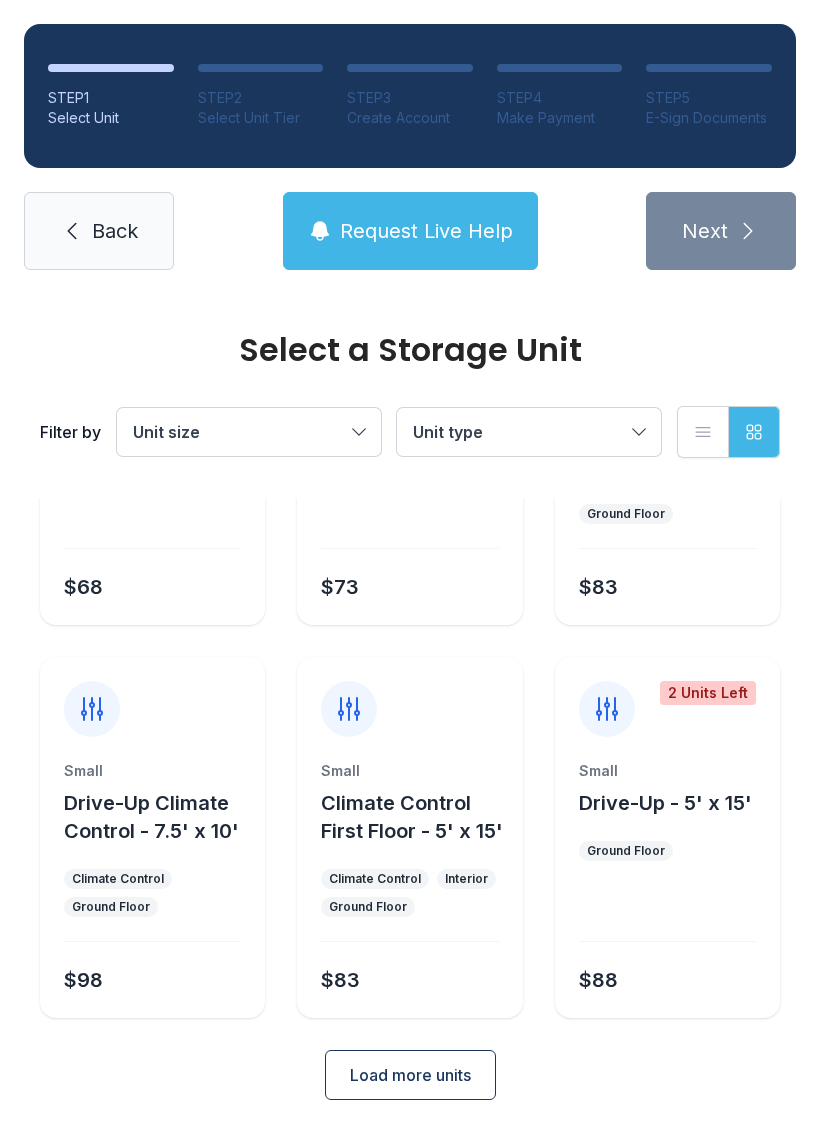 click on "Small Drive-Up - 5' x 15' Ground Floor $88" at bounding box center (667, 889) 